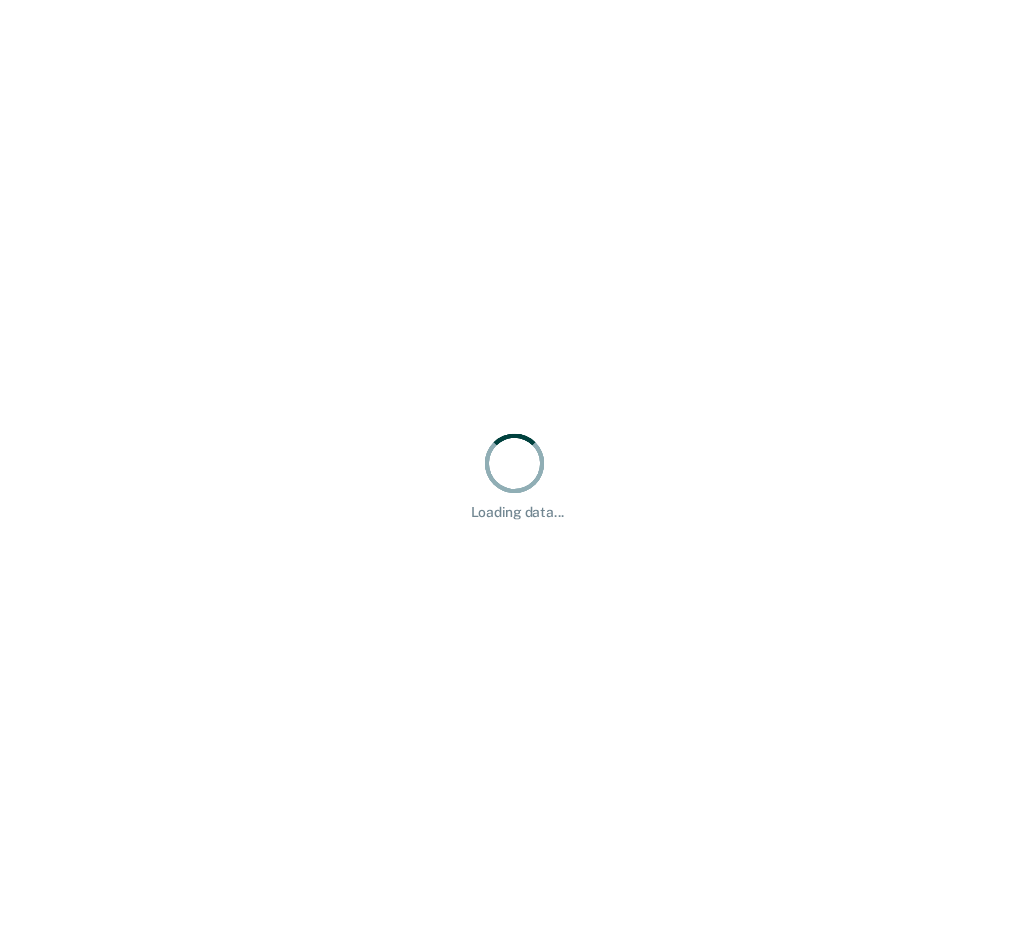 scroll, scrollTop: 0, scrollLeft: 0, axis: both 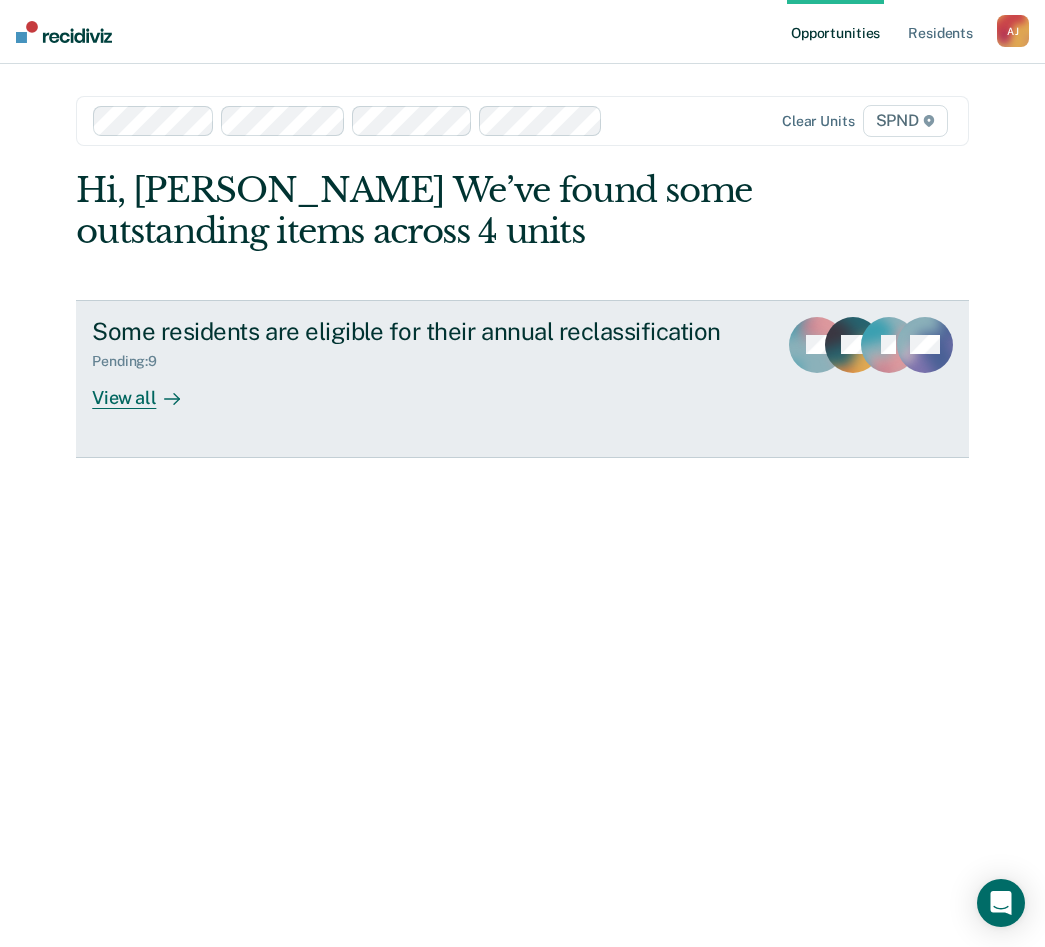 click on "View all" at bounding box center (148, 389) 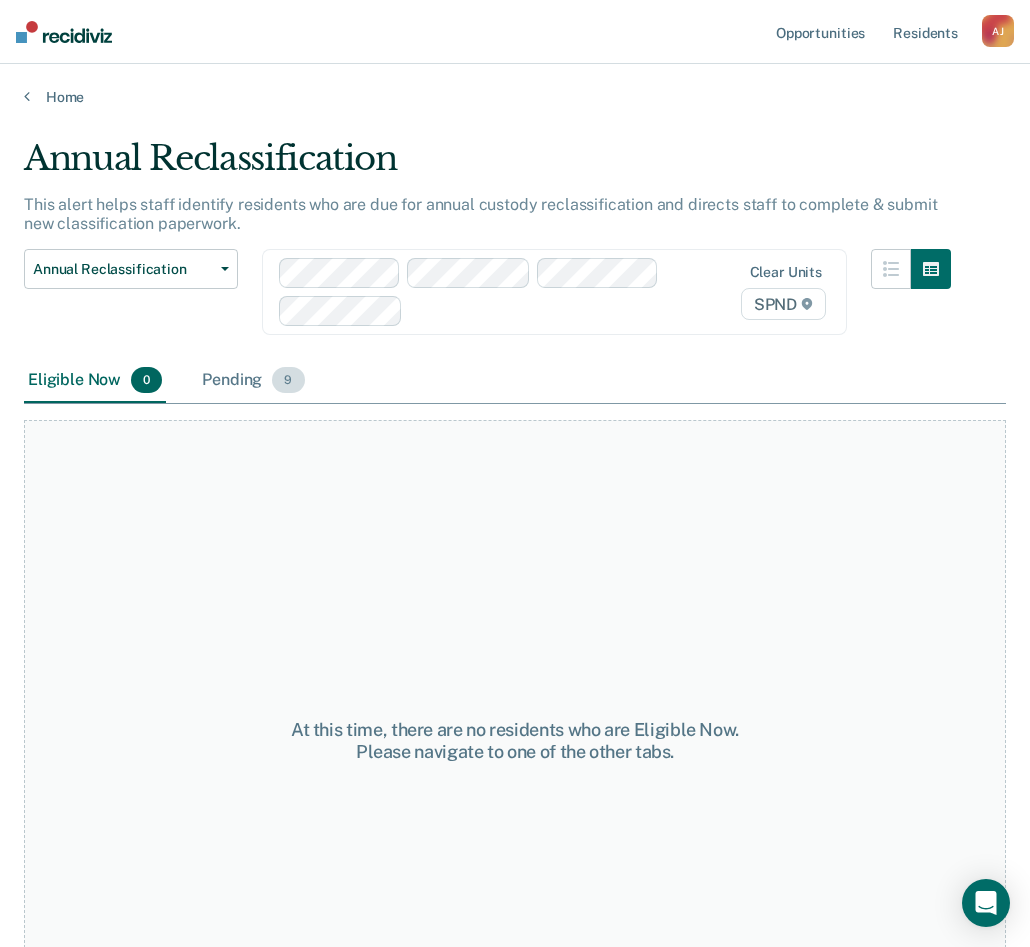click on "Pending 9" at bounding box center (253, 381) 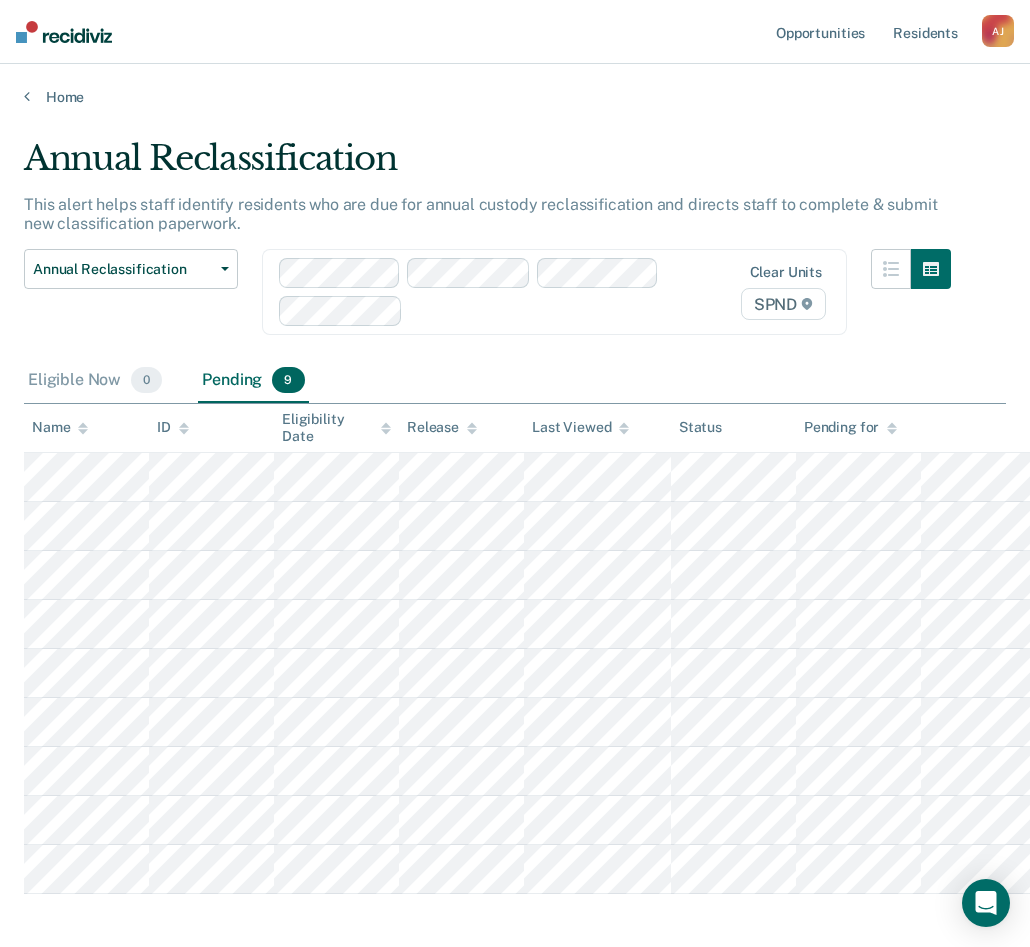 scroll, scrollTop: 91, scrollLeft: 0, axis: vertical 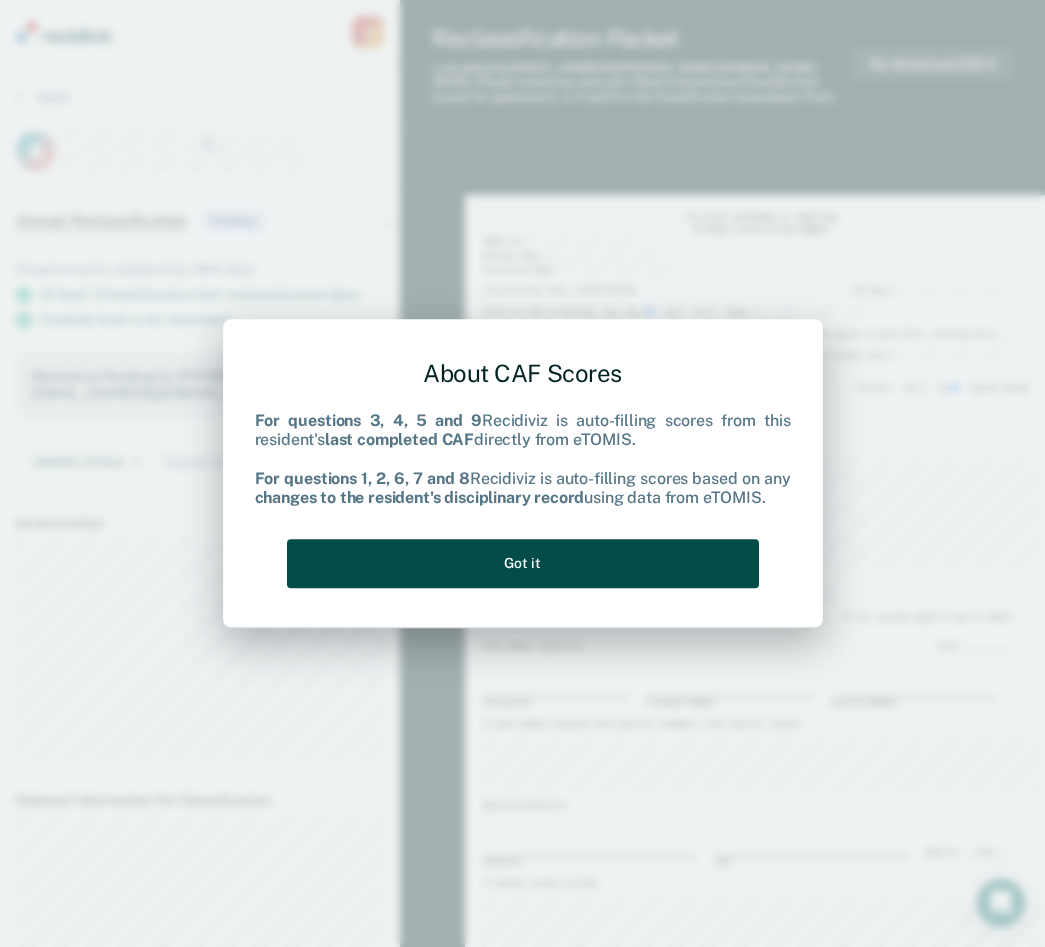 drag, startPoint x: 592, startPoint y: 572, endPoint x: 851, endPoint y: 30, distance: 600.70374 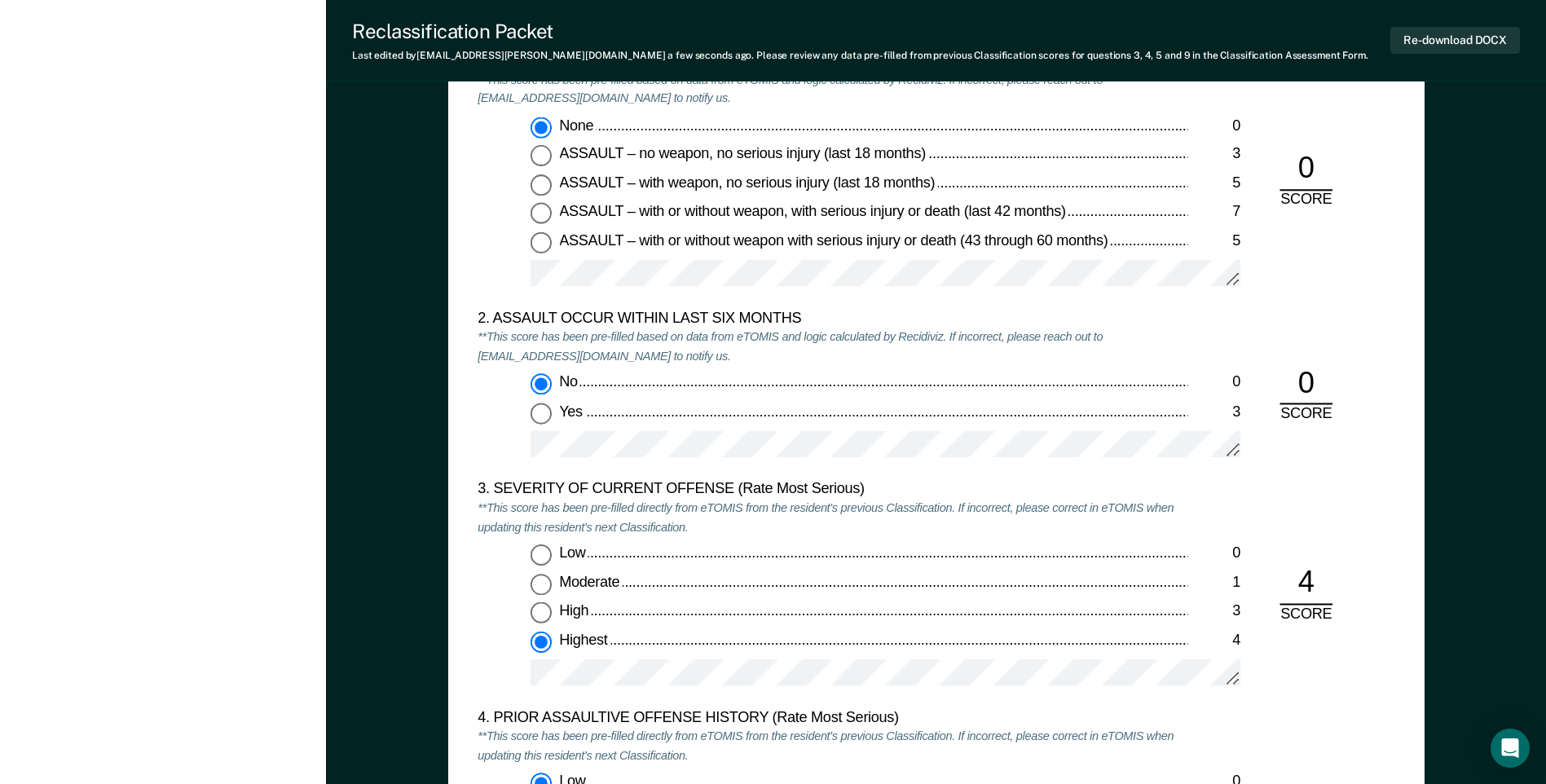 scroll, scrollTop: 1793, scrollLeft: 0, axis: vertical 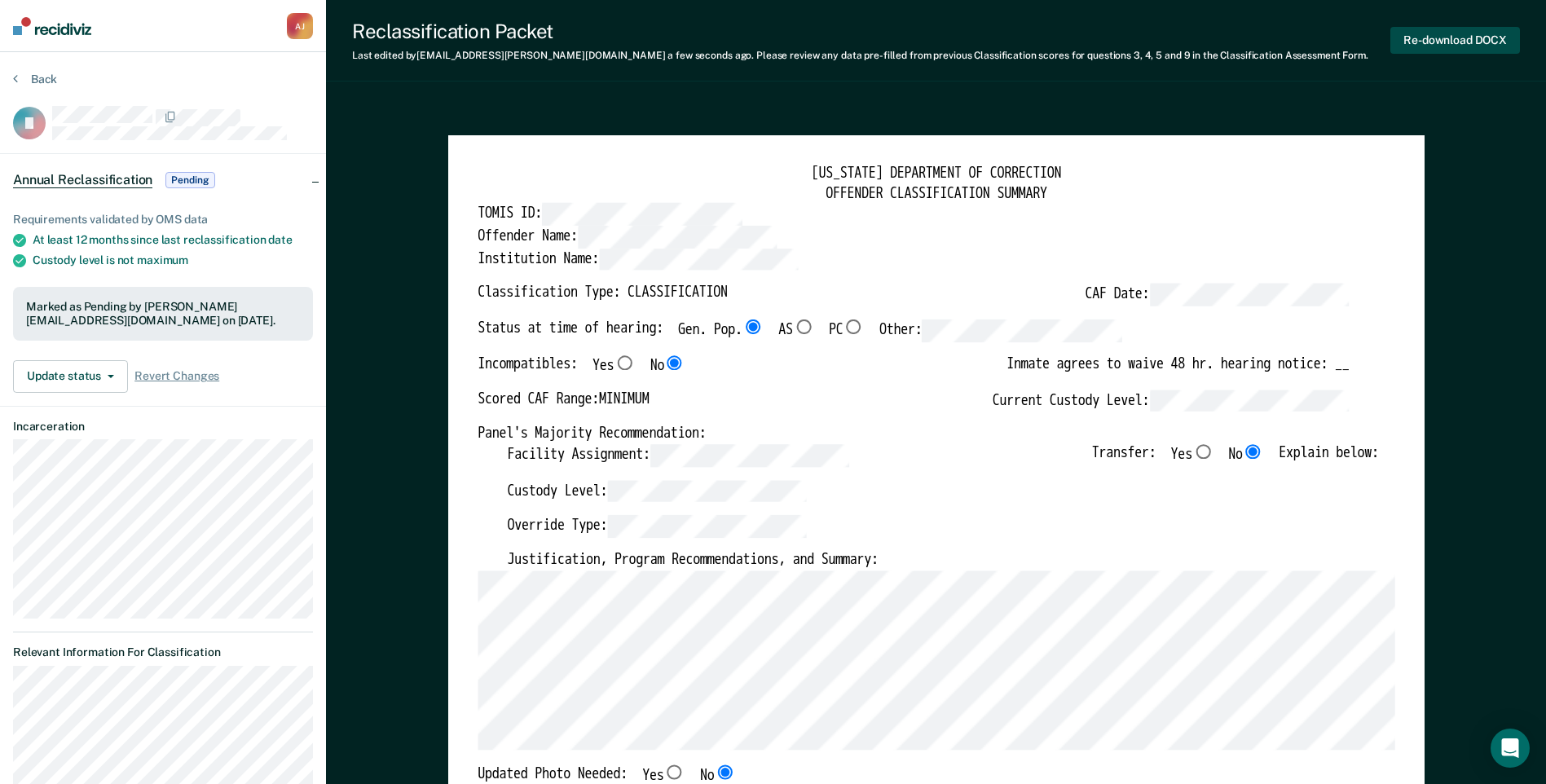 click on "Re-download DOCX" at bounding box center (1455, 40) 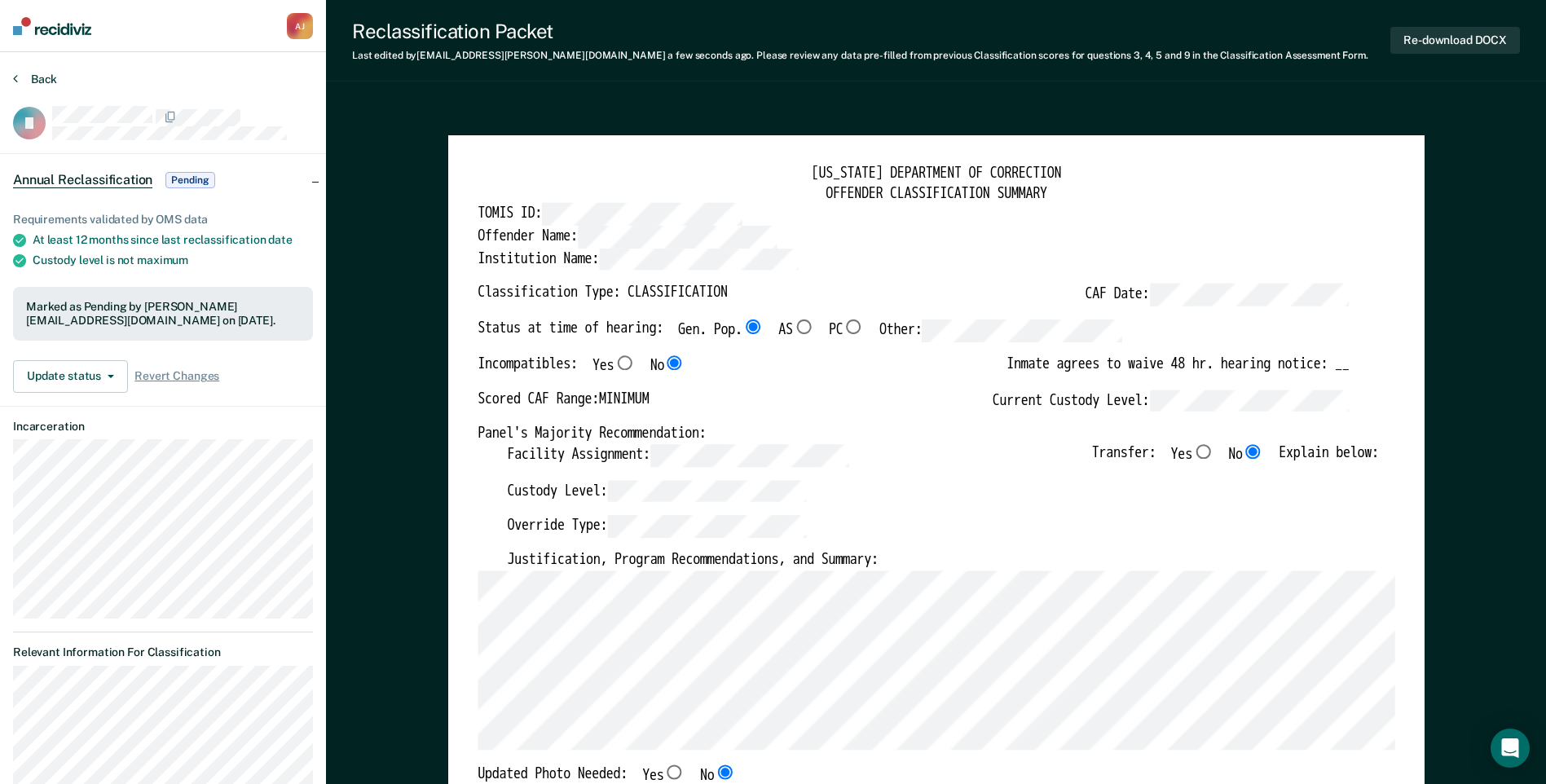 click on "Back" at bounding box center [35, 79] 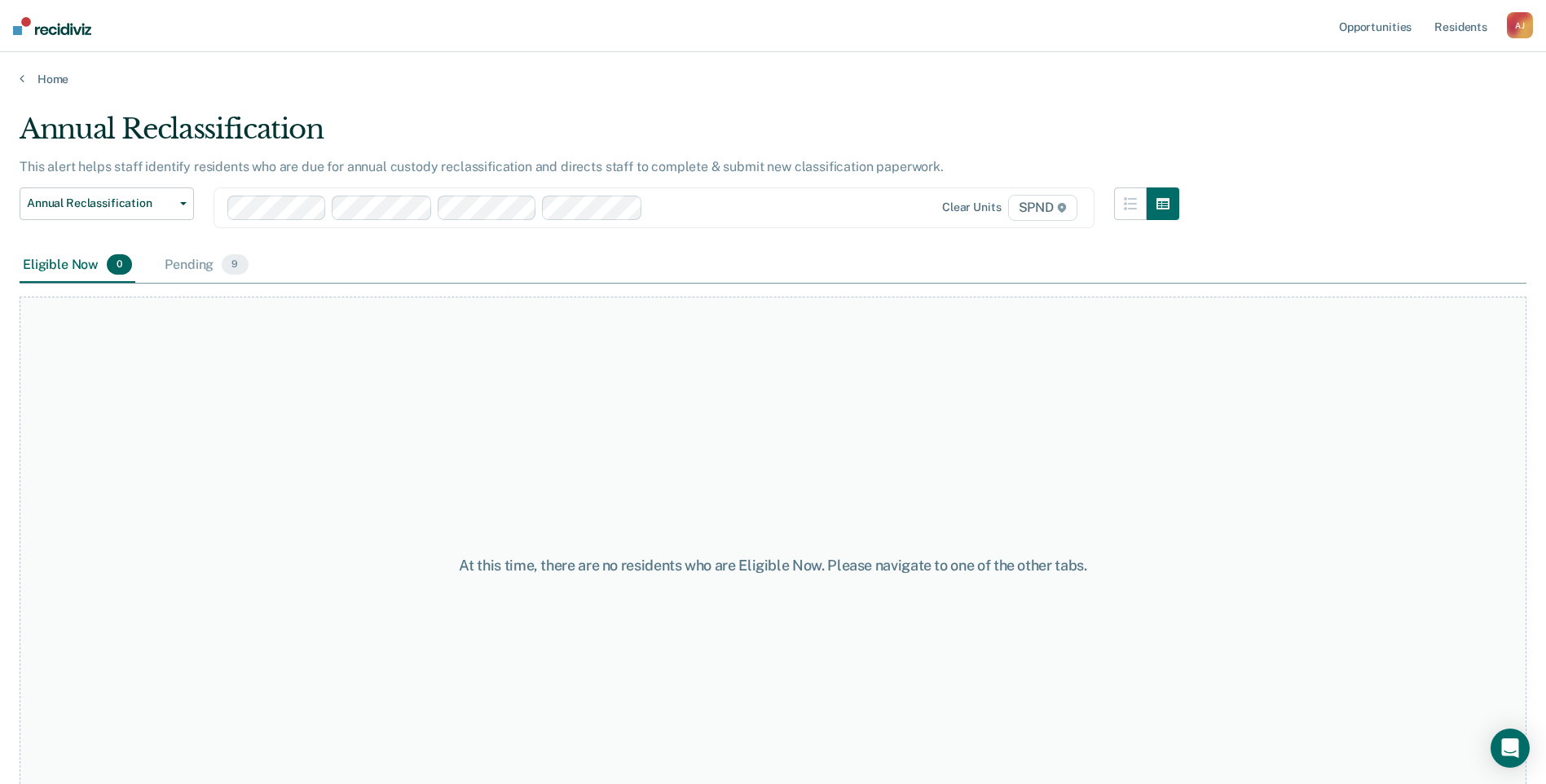 scroll, scrollTop: 49, scrollLeft: 0, axis: vertical 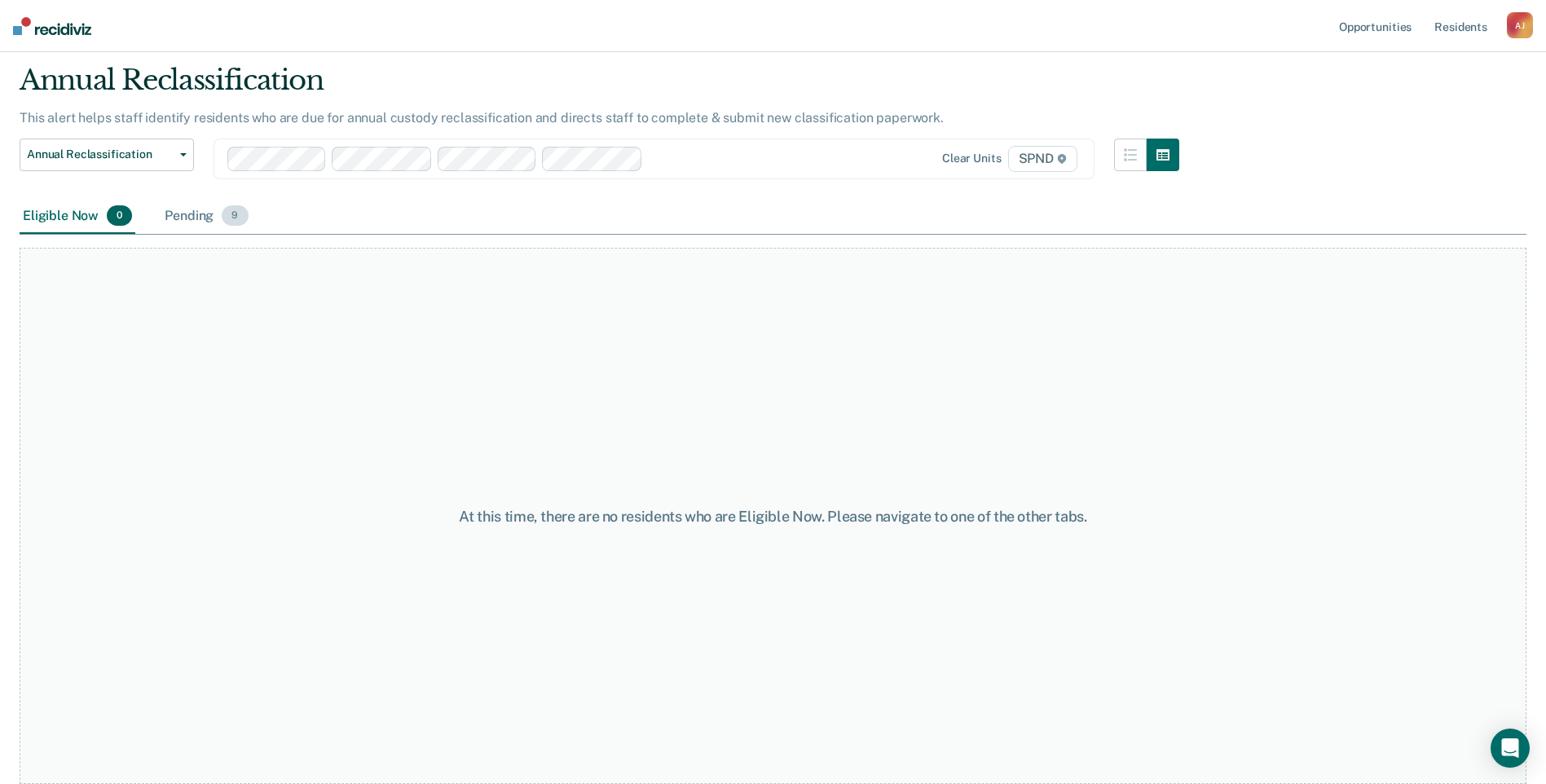 click on "Pending 9" at bounding box center [206, 217] 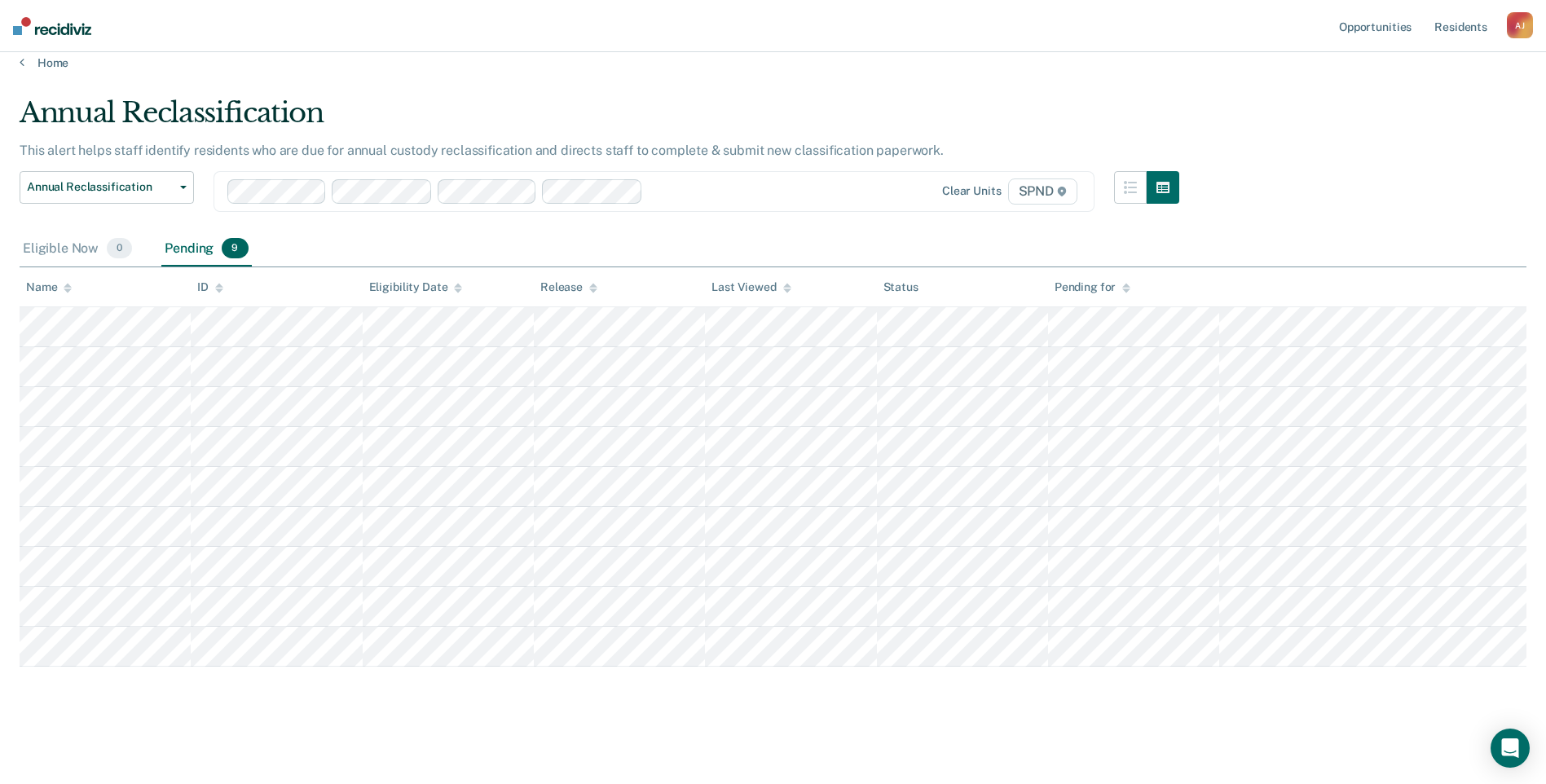 scroll, scrollTop: 16, scrollLeft: 0, axis: vertical 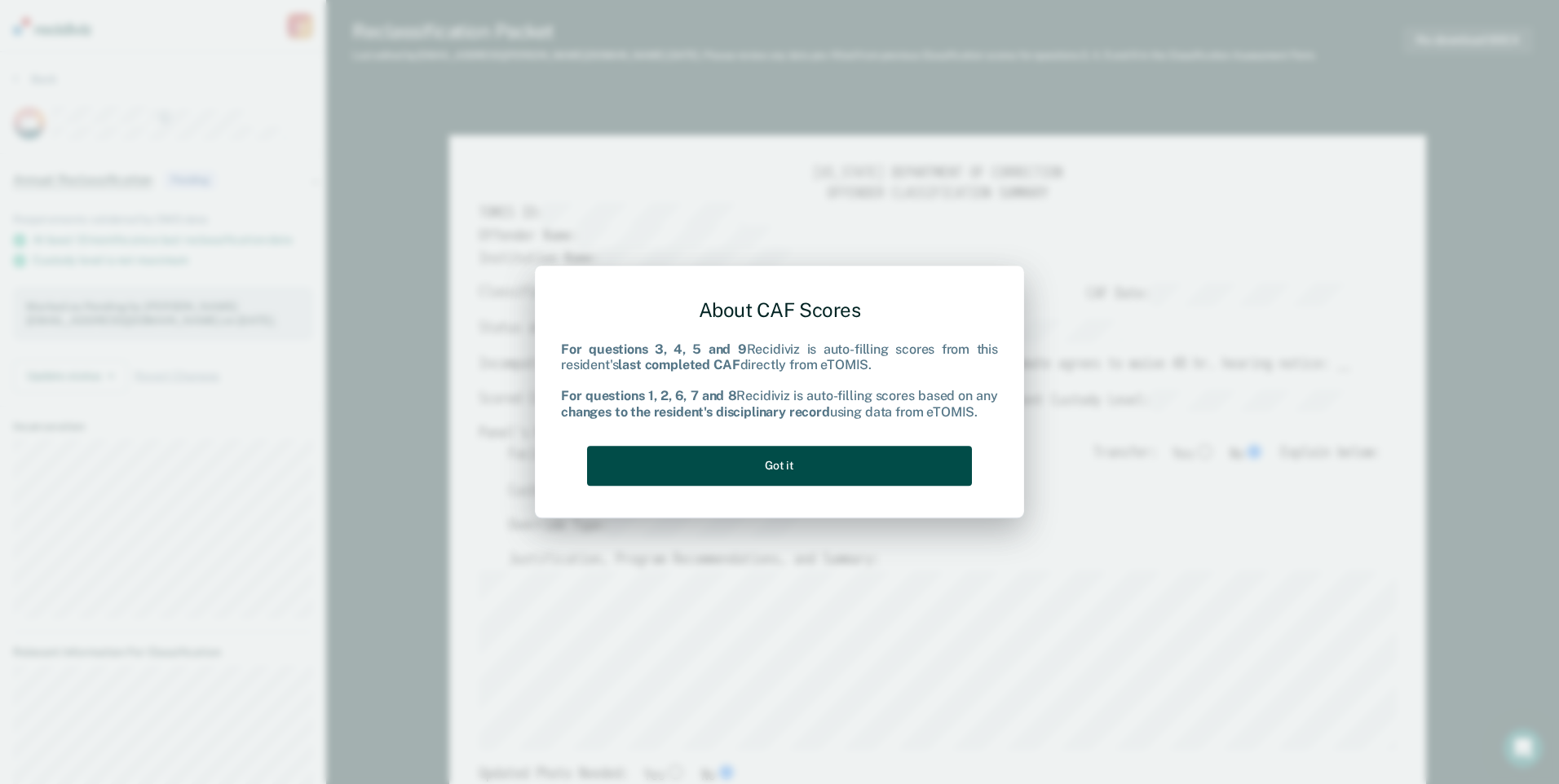 click on "Got it" at bounding box center [780, 465] 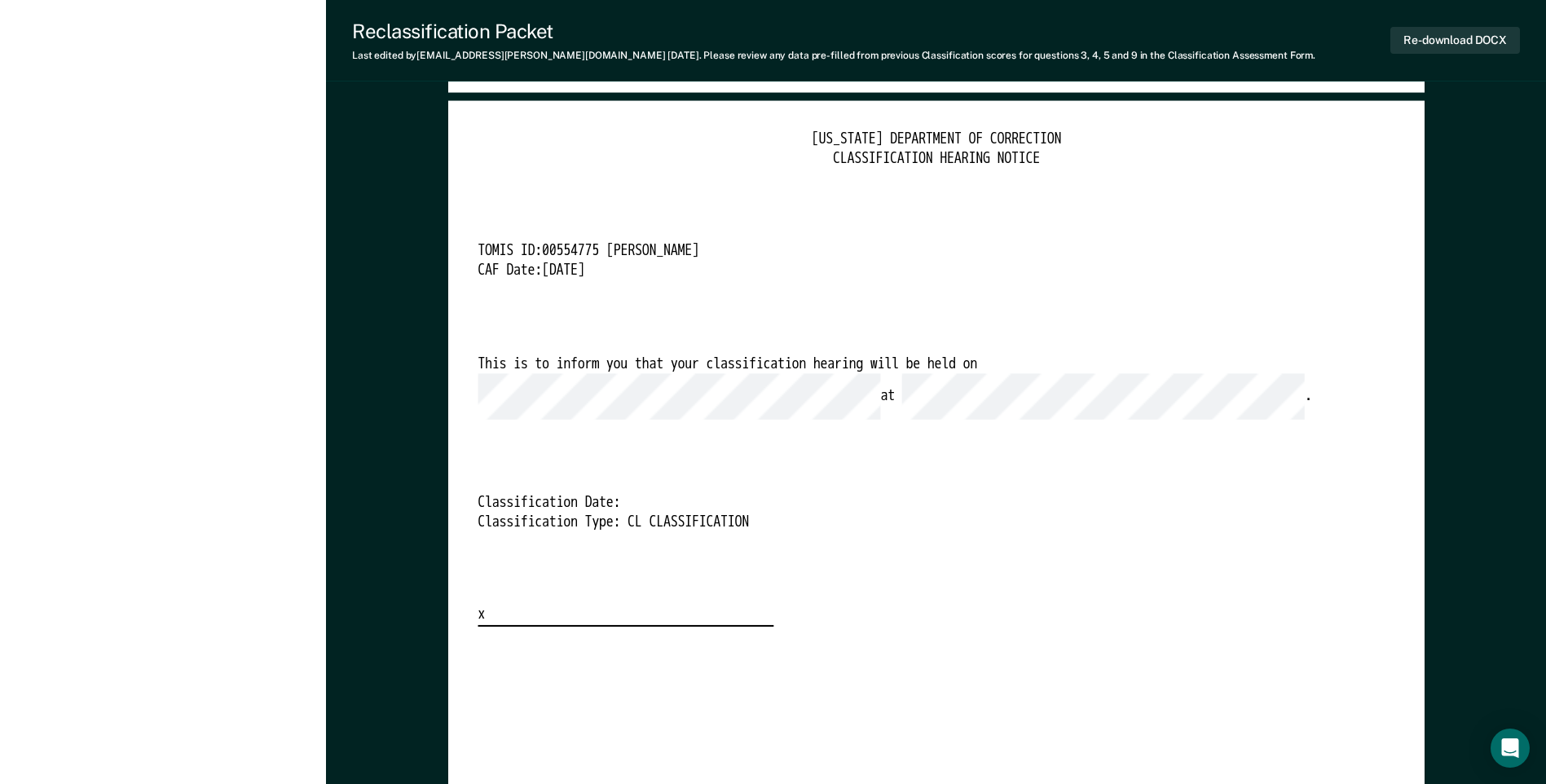 scroll, scrollTop: 3993, scrollLeft: 0, axis: vertical 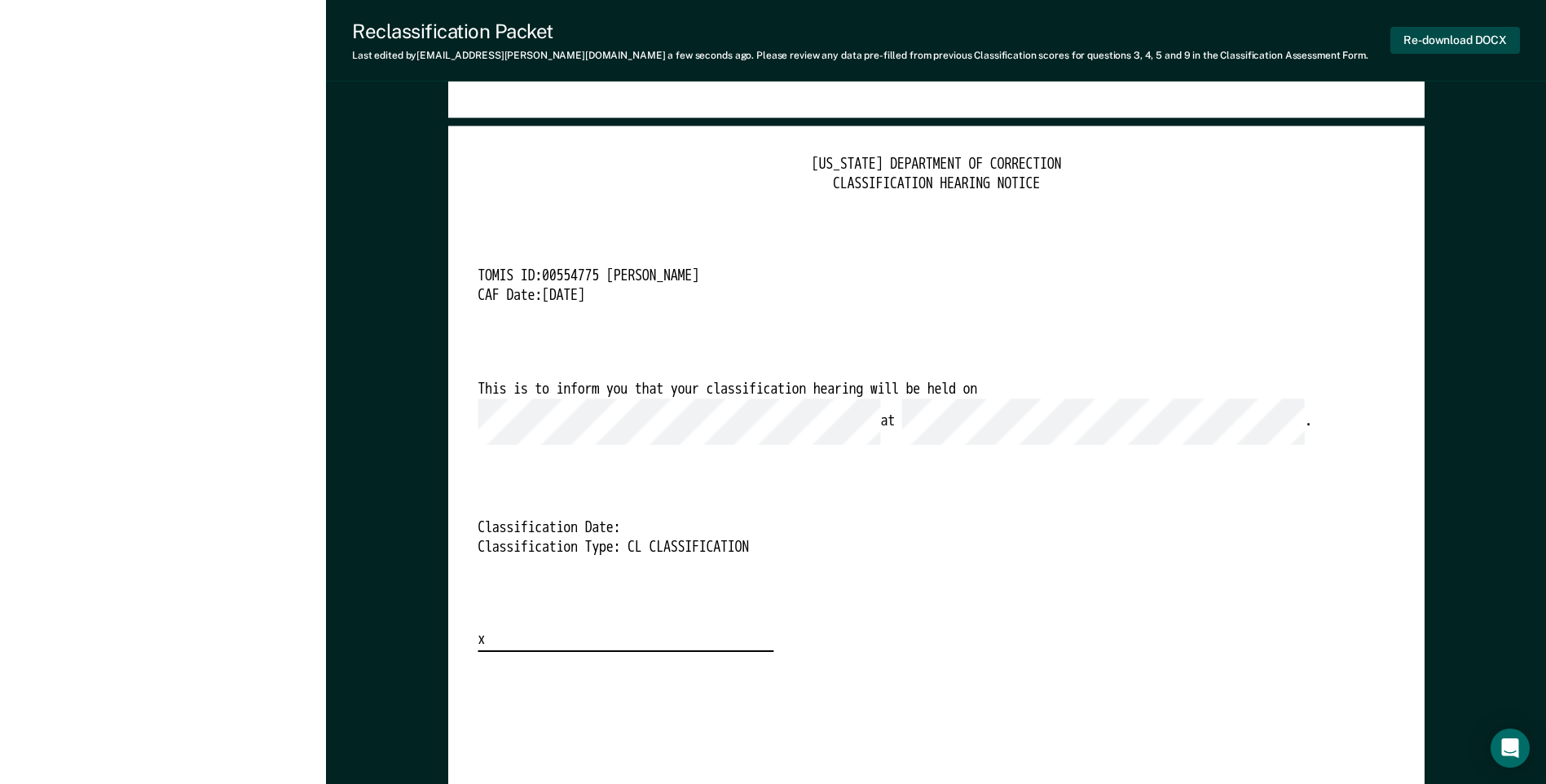 click on "Re-download DOCX" at bounding box center (1455, 40) 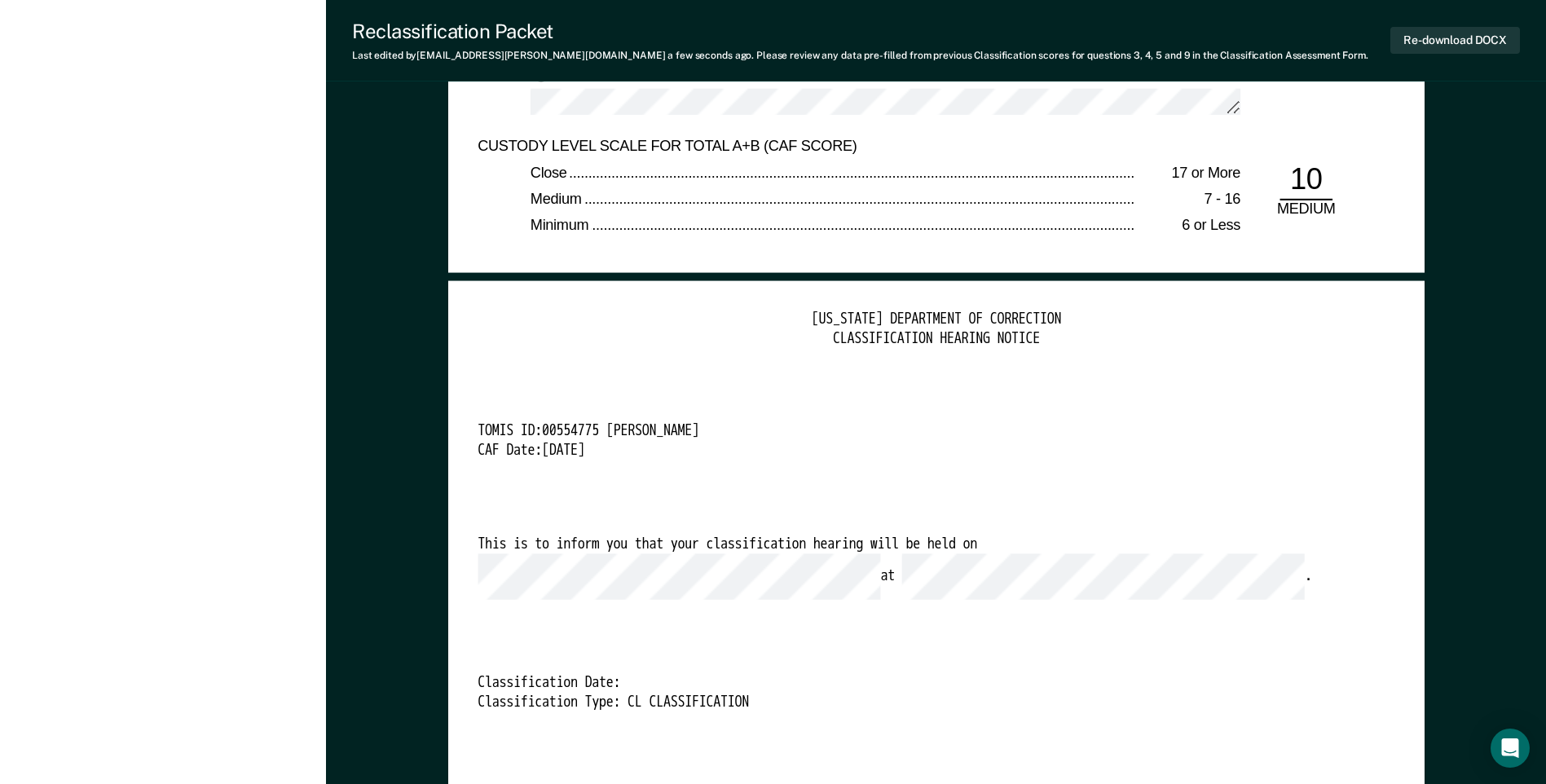 scroll, scrollTop: 3586, scrollLeft: 0, axis: vertical 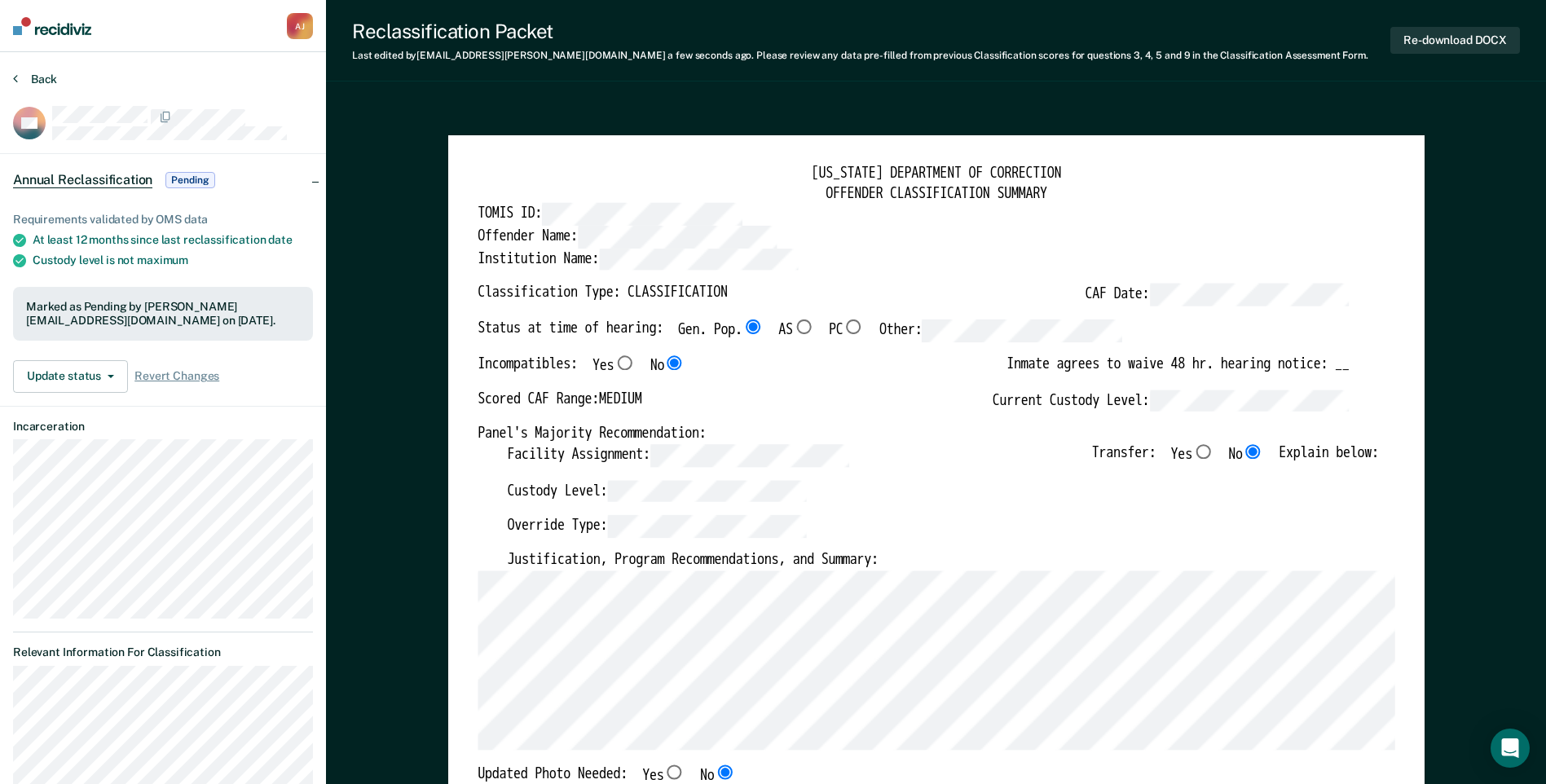 click on "Back" at bounding box center [35, 79] 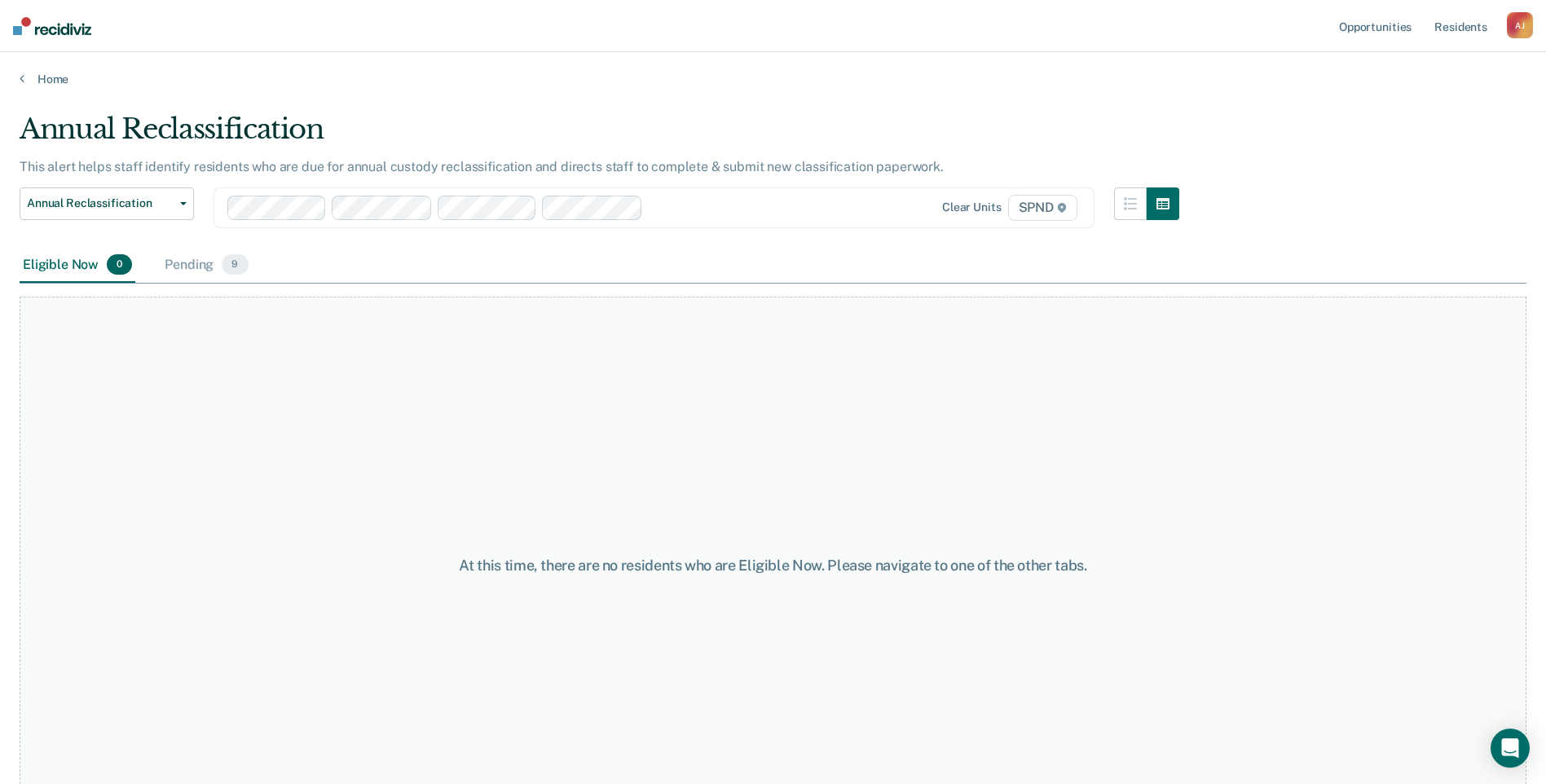 scroll, scrollTop: 16, scrollLeft: 0, axis: vertical 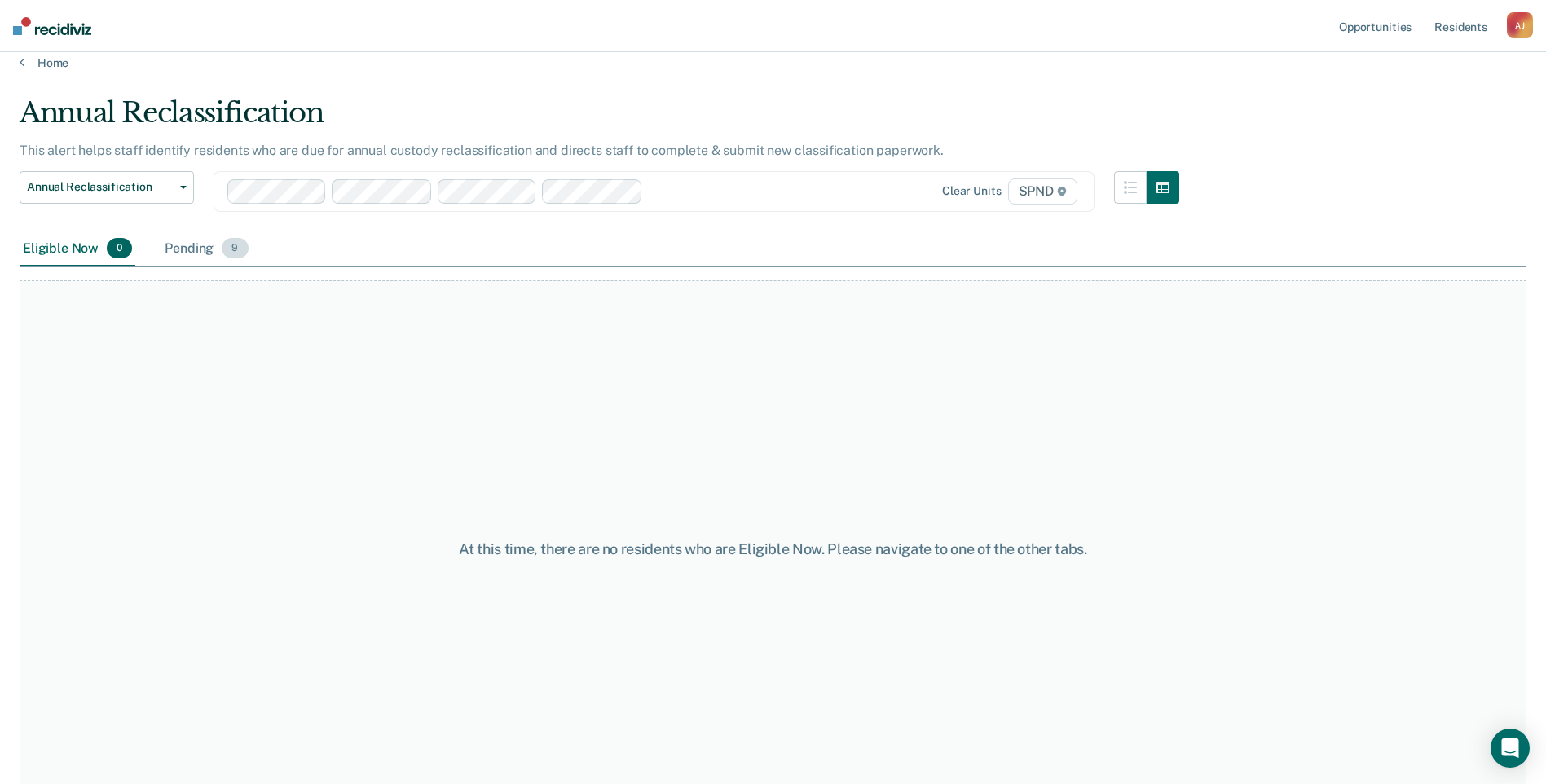 click on "Pending 9" at bounding box center [206, 249] 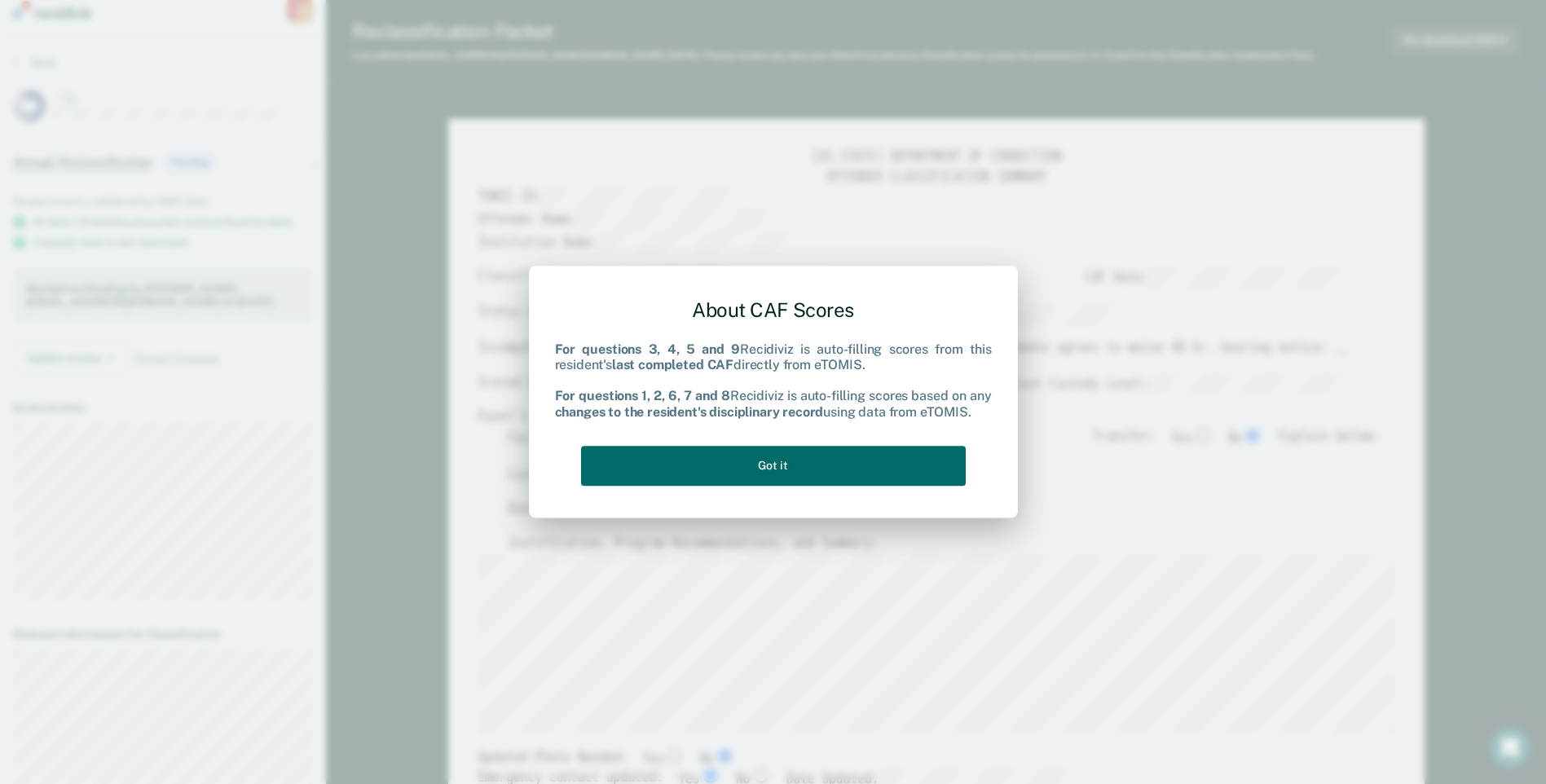 scroll, scrollTop: 0, scrollLeft: 0, axis: both 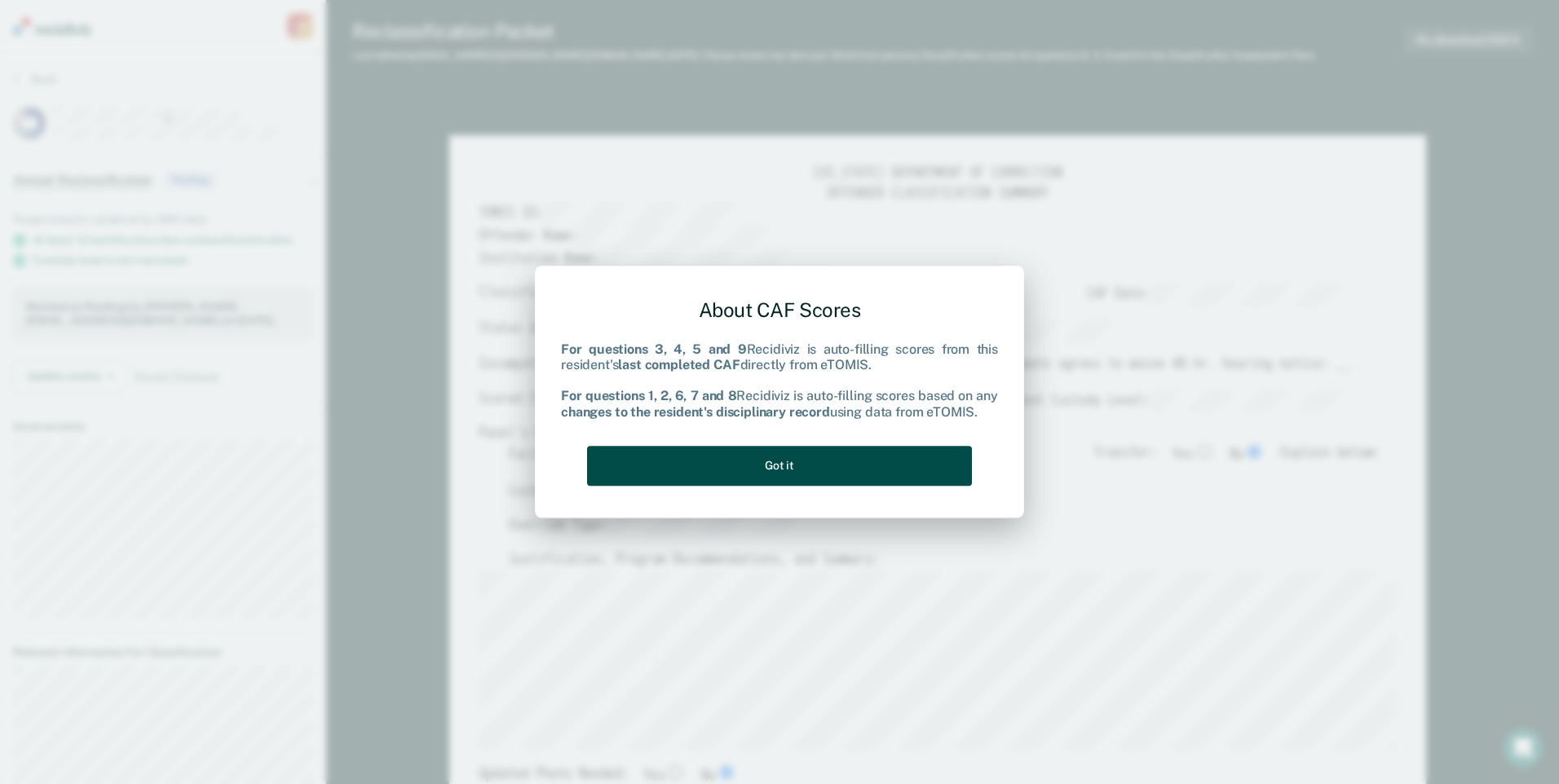 click on "Got it" at bounding box center (780, 465) 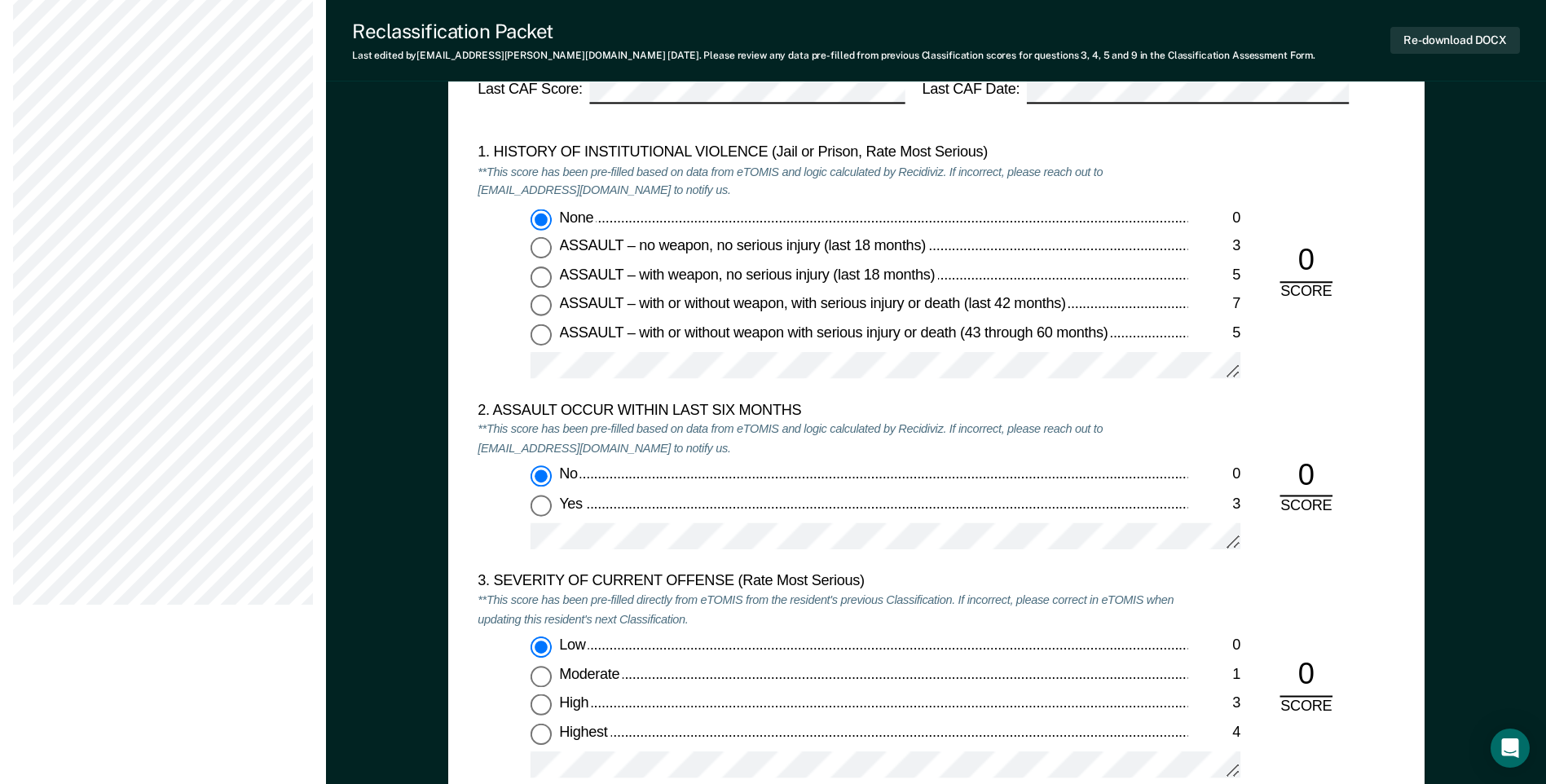 scroll, scrollTop: 1793, scrollLeft: 0, axis: vertical 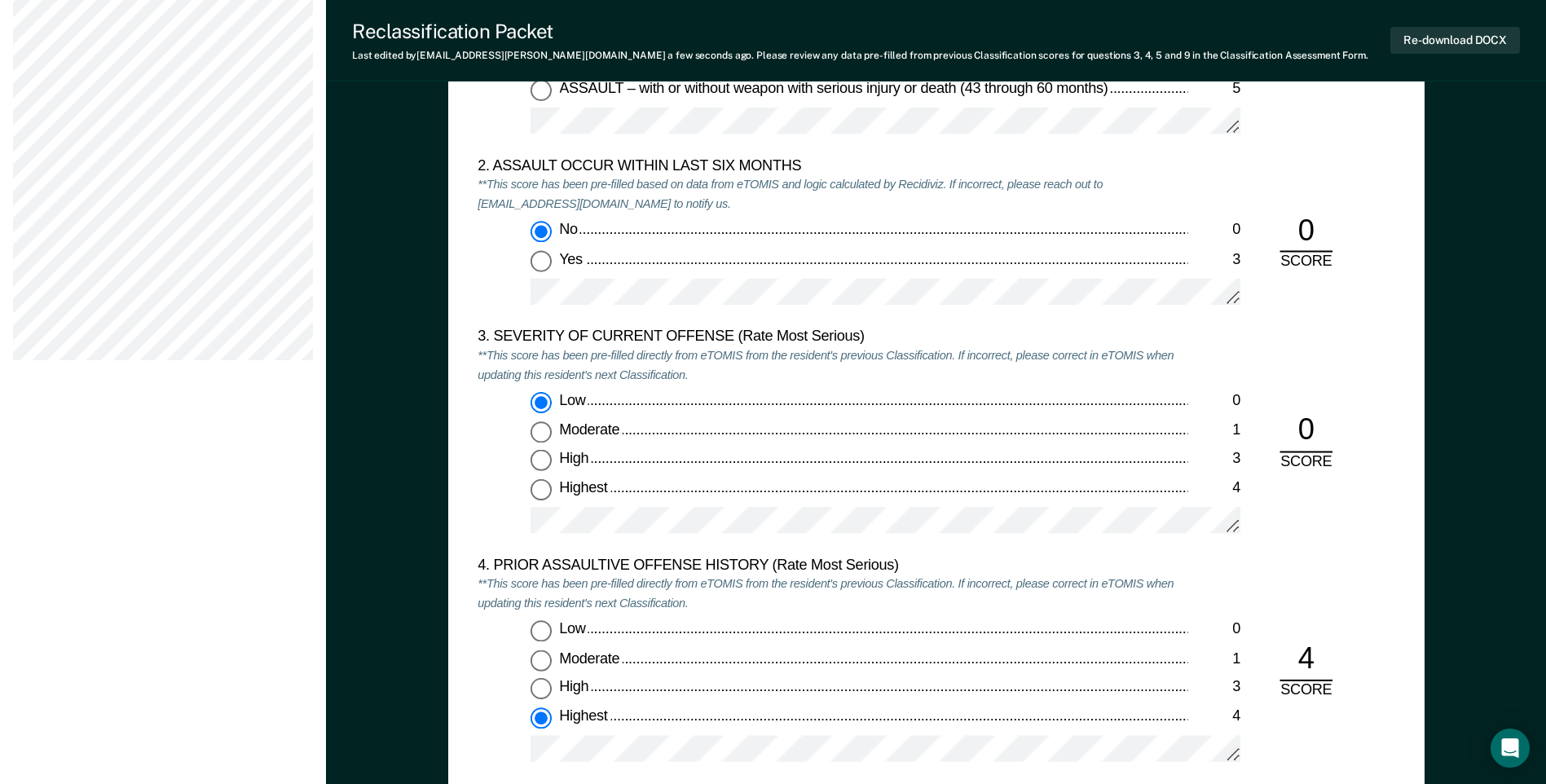 click on "Moderate 1" at bounding box center [541, 432] 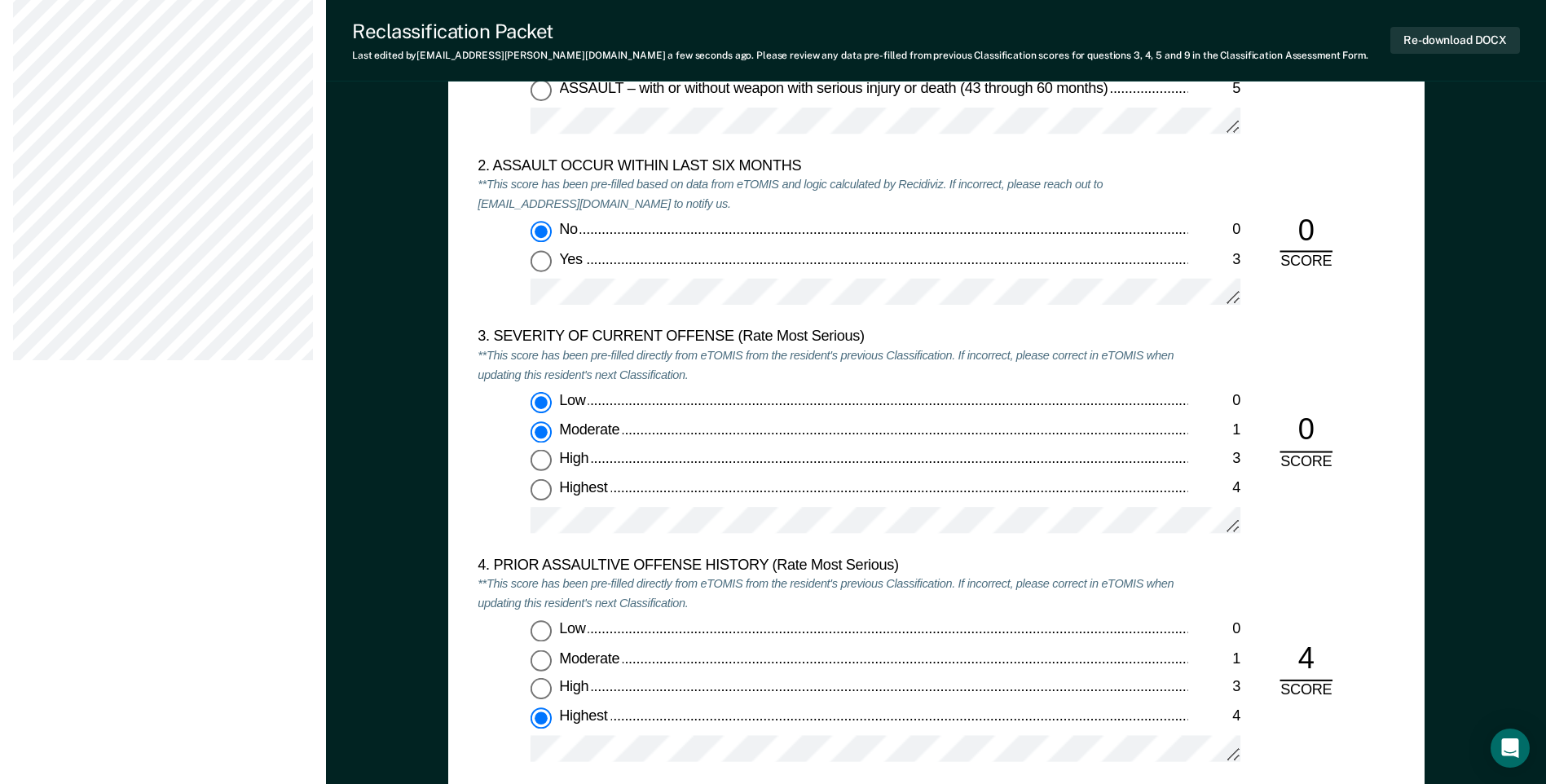 type on "x" 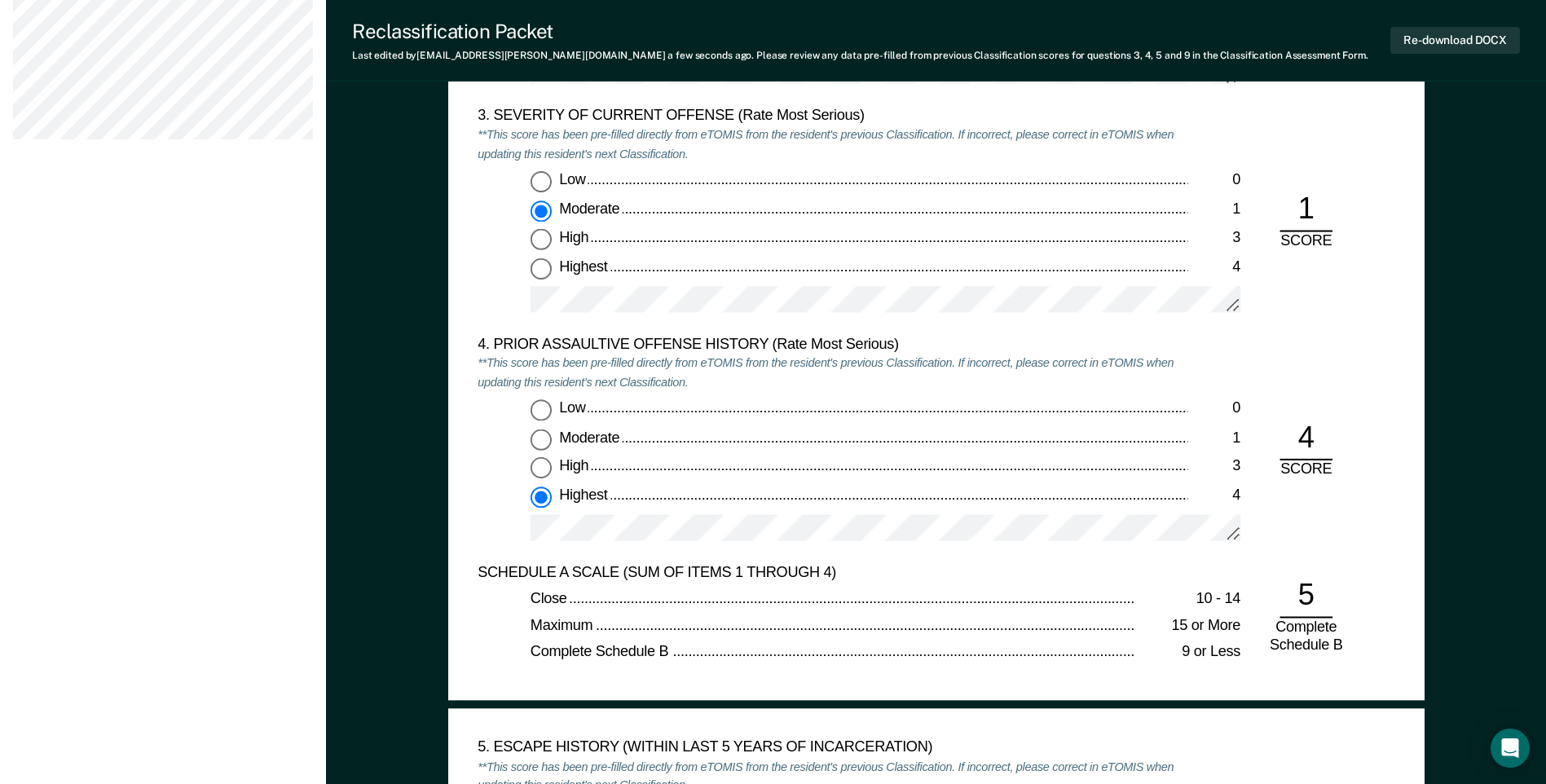 scroll, scrollTop: 1874, scrollLeft: 0, axis: vertical 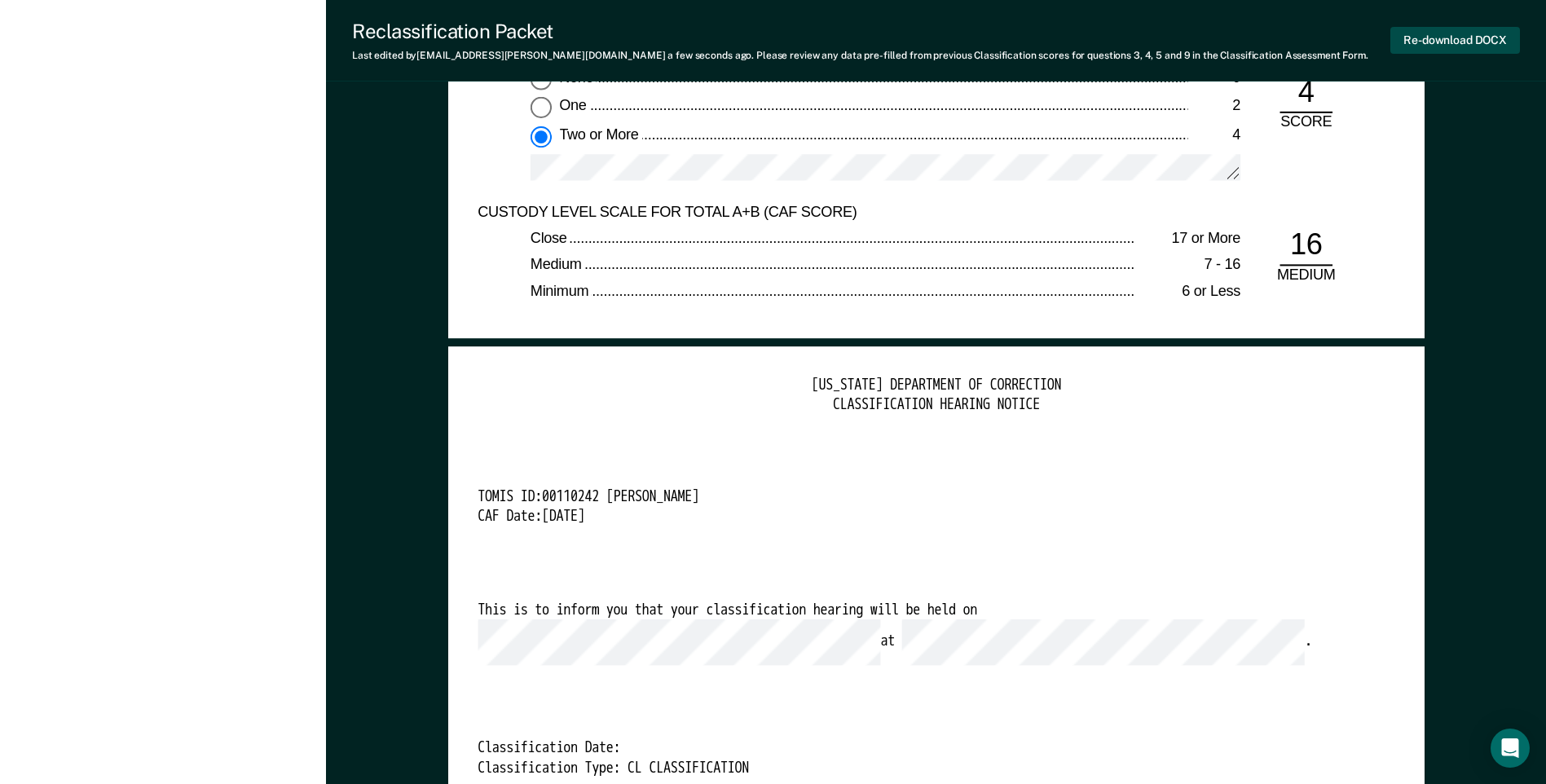 click on "Re-download DOCX" at bounding box center (1455, 40) 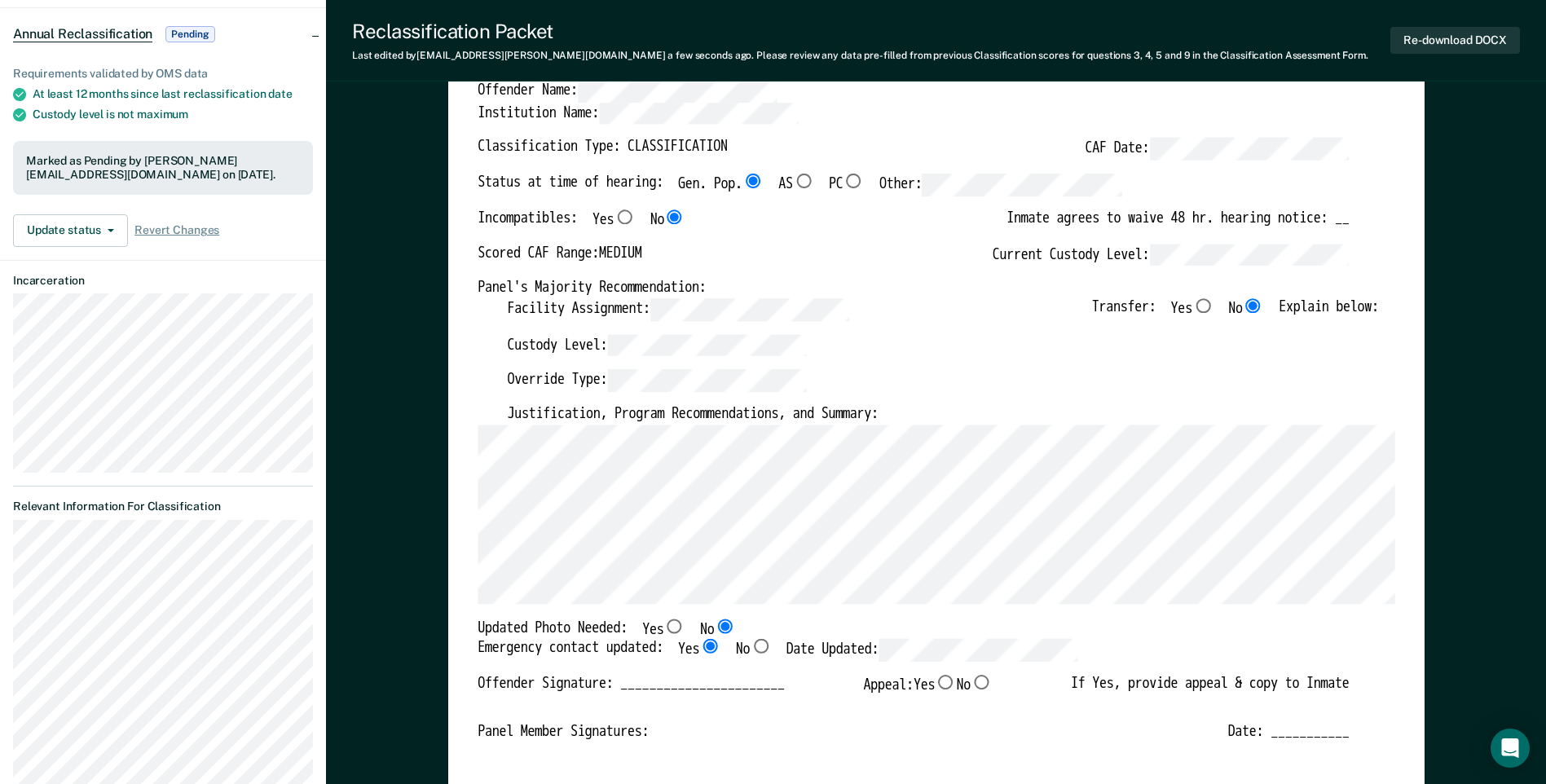 scroll, scrollTop: 0, scrollLeft: 0, axis: both 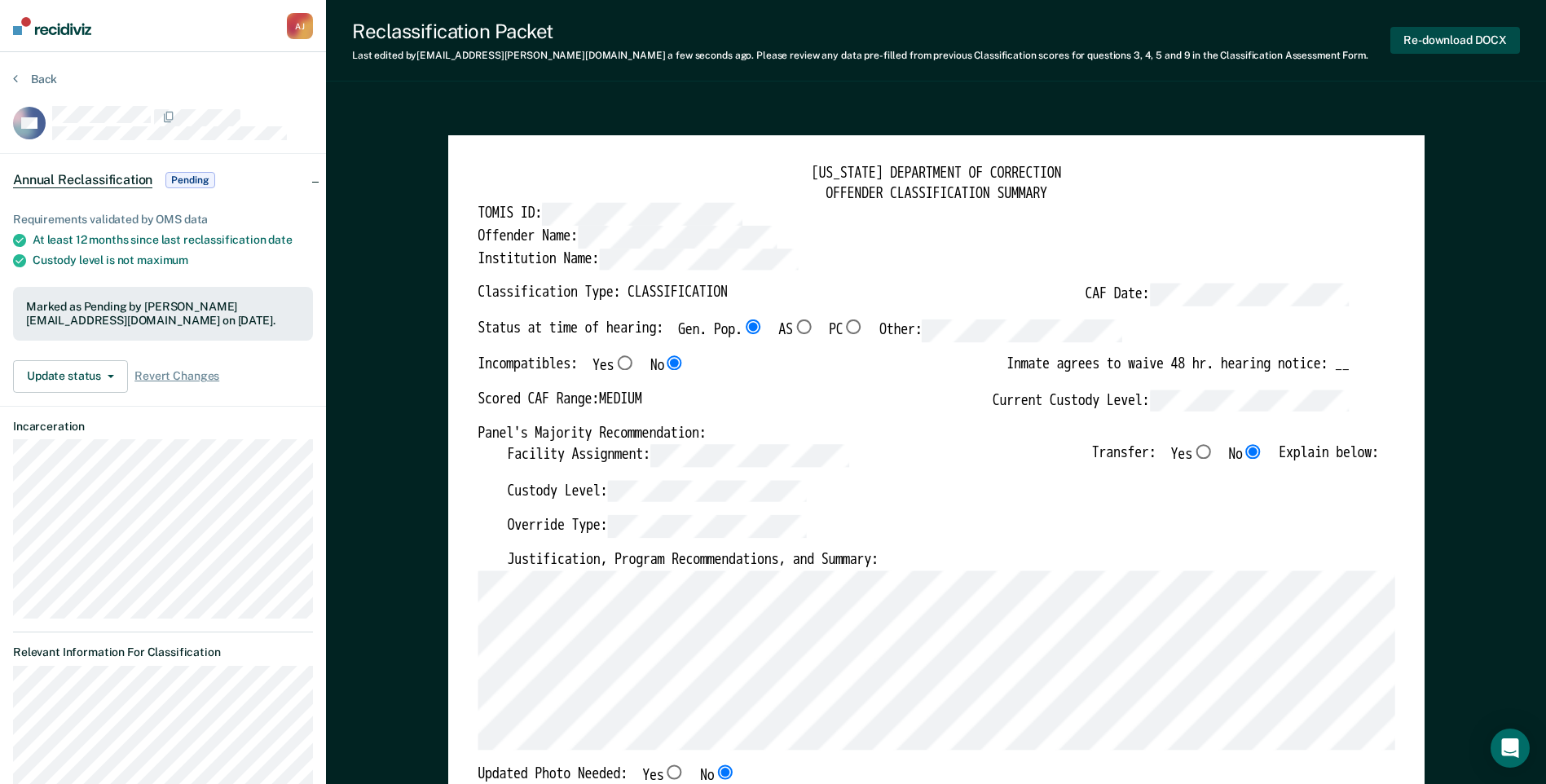click on "Re-download DOCX" at bounding box center [1455, 40] 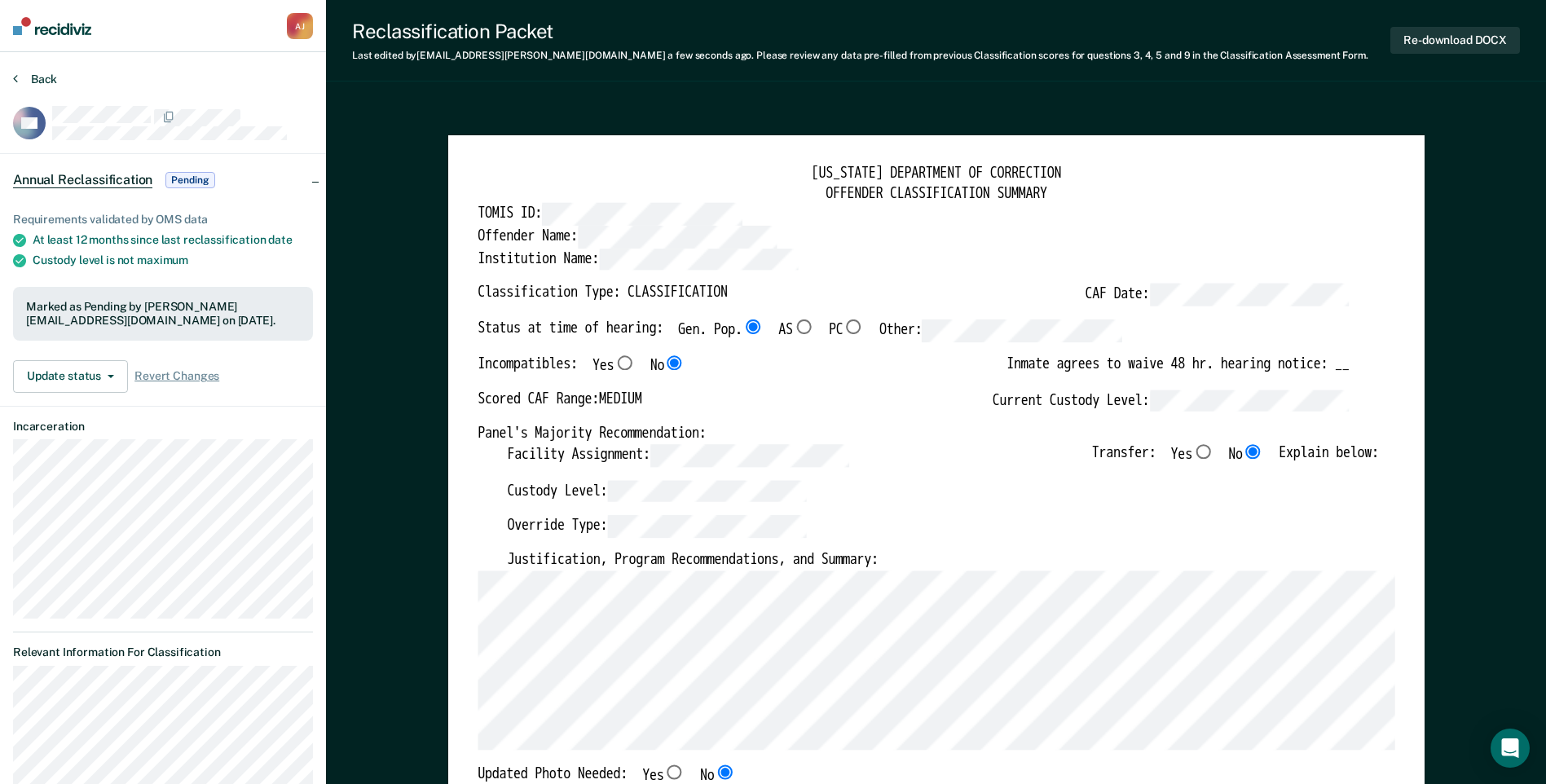 click on "Back" at bounding box center [35, 79] 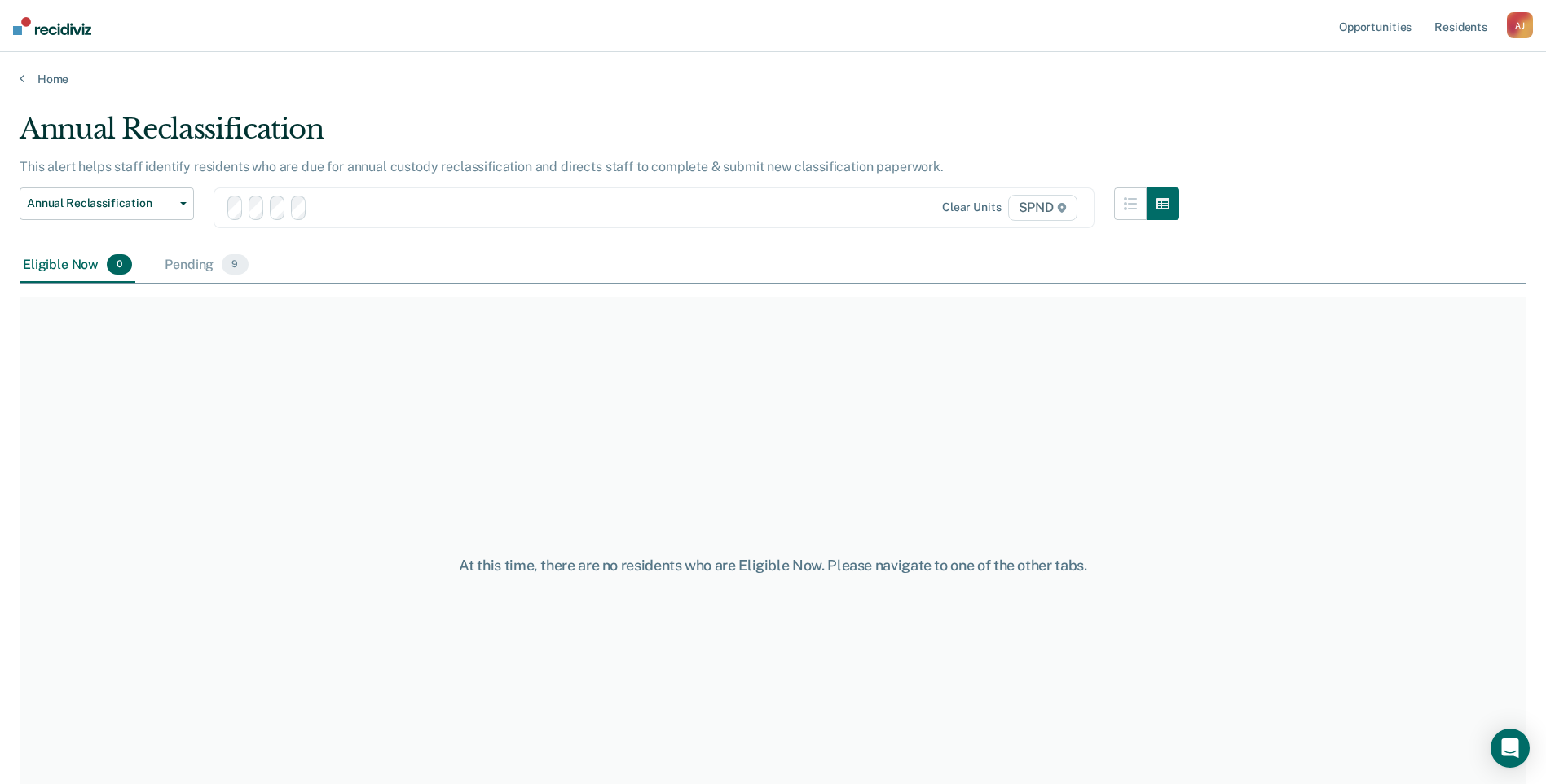 scroll, scrollTop: 16, scrollLeft: 0, axis: vertical 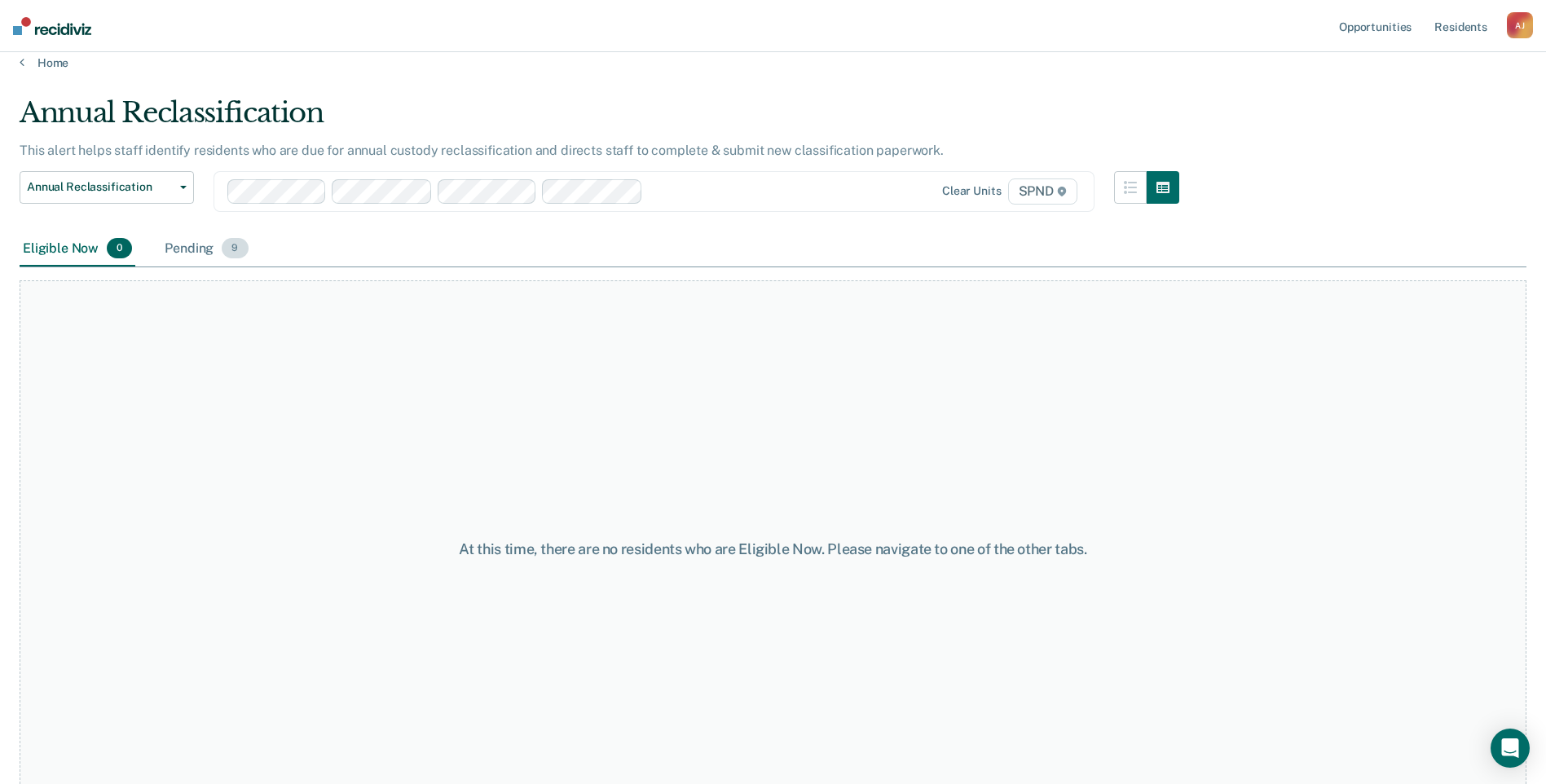 click on "Pending 9" at bounding box center (206, 249) 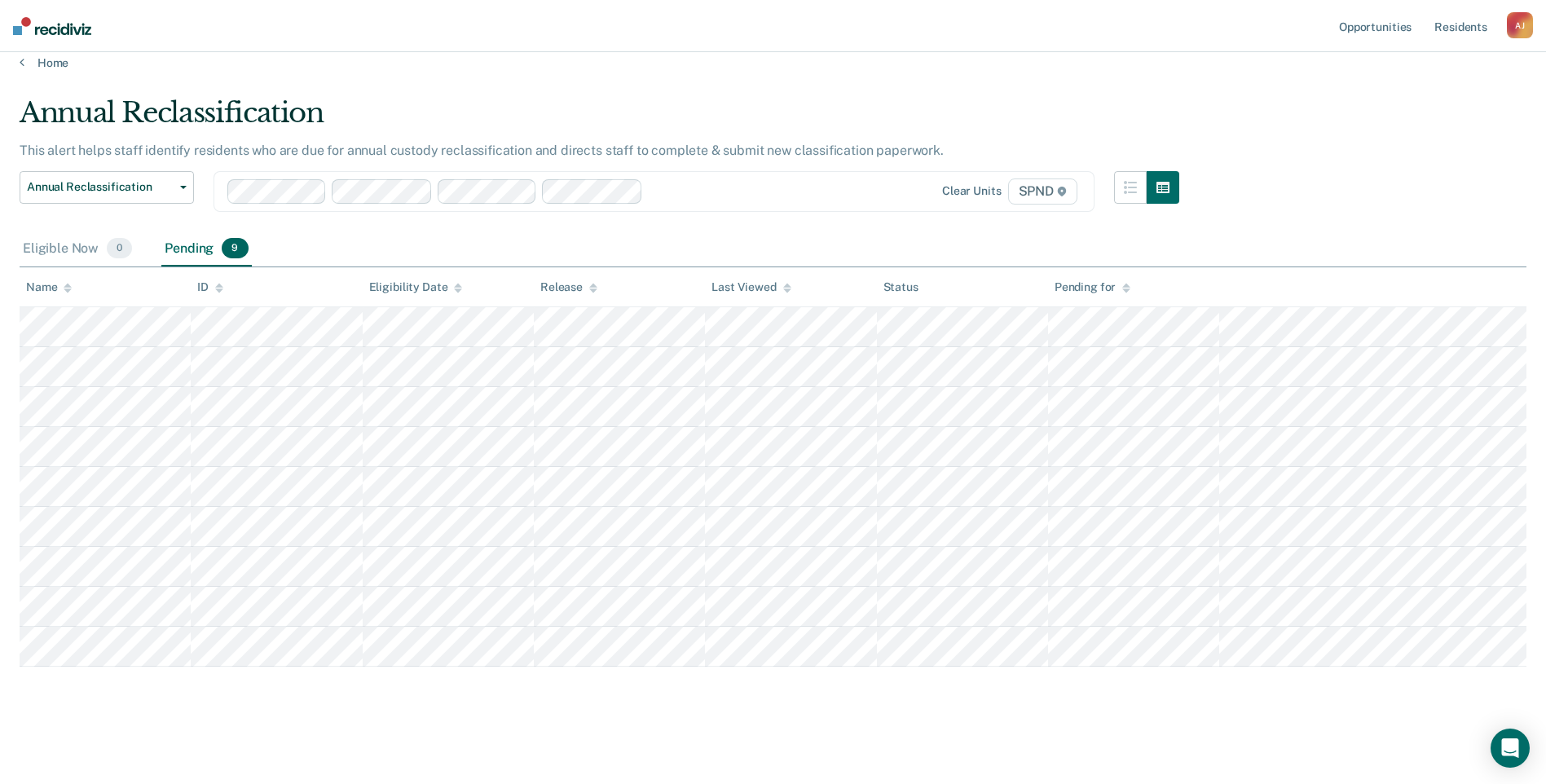 click on "Home" at bounding box center [773, 53] 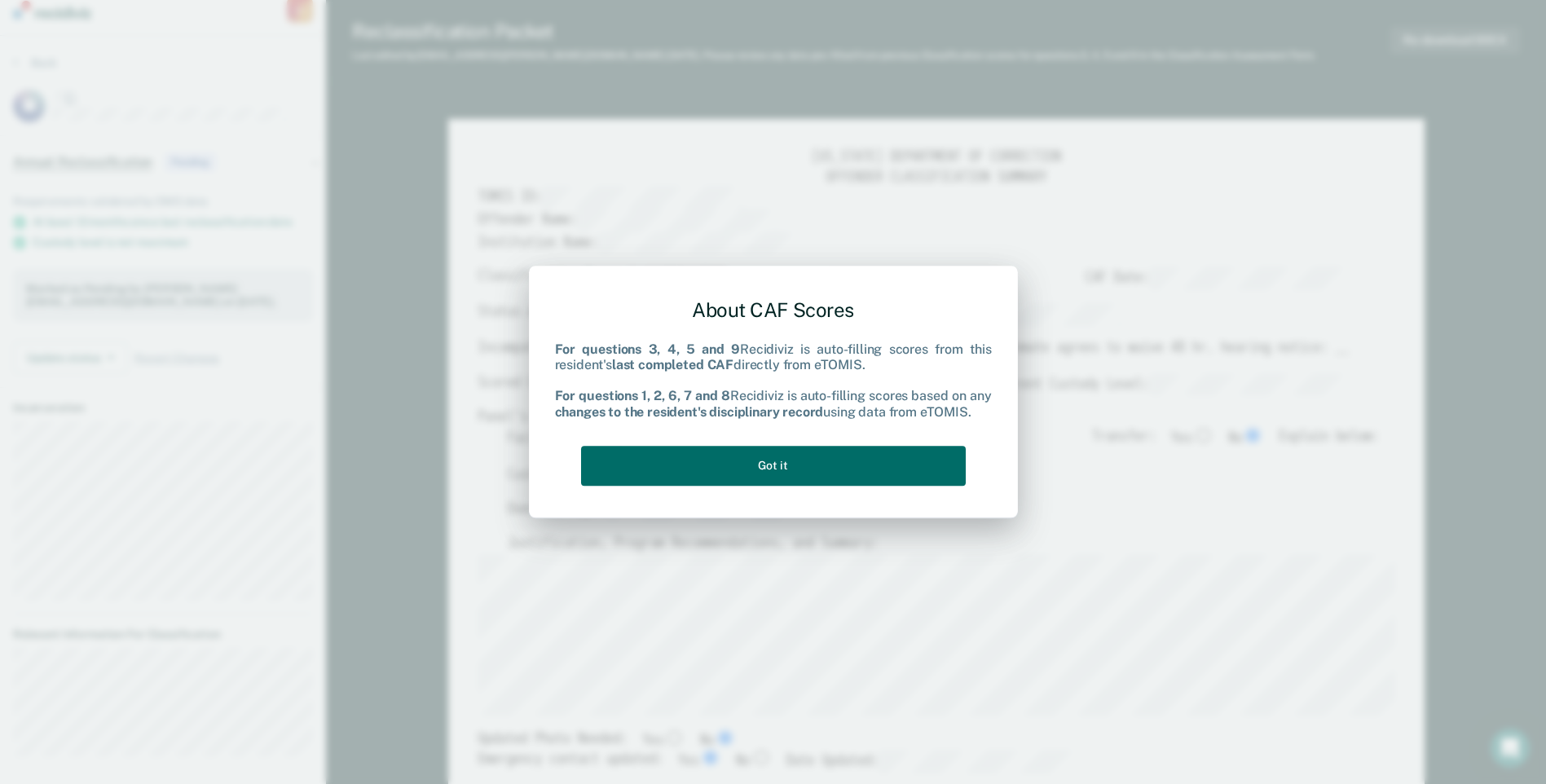 scroll, scrollTop: 0, scrollLeft: 0, axis: both 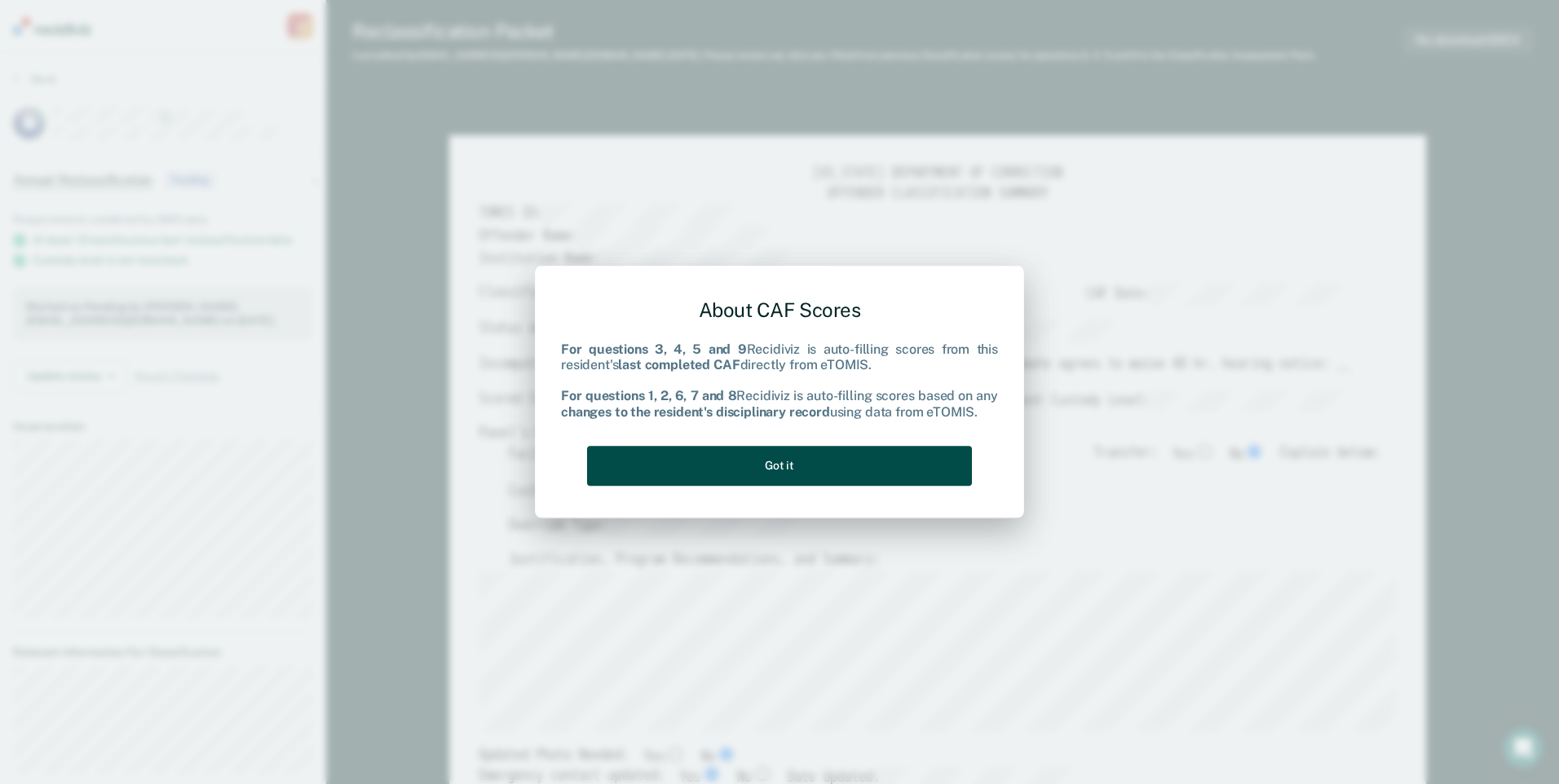 click on "Got it" at bounding box center (780, 465) 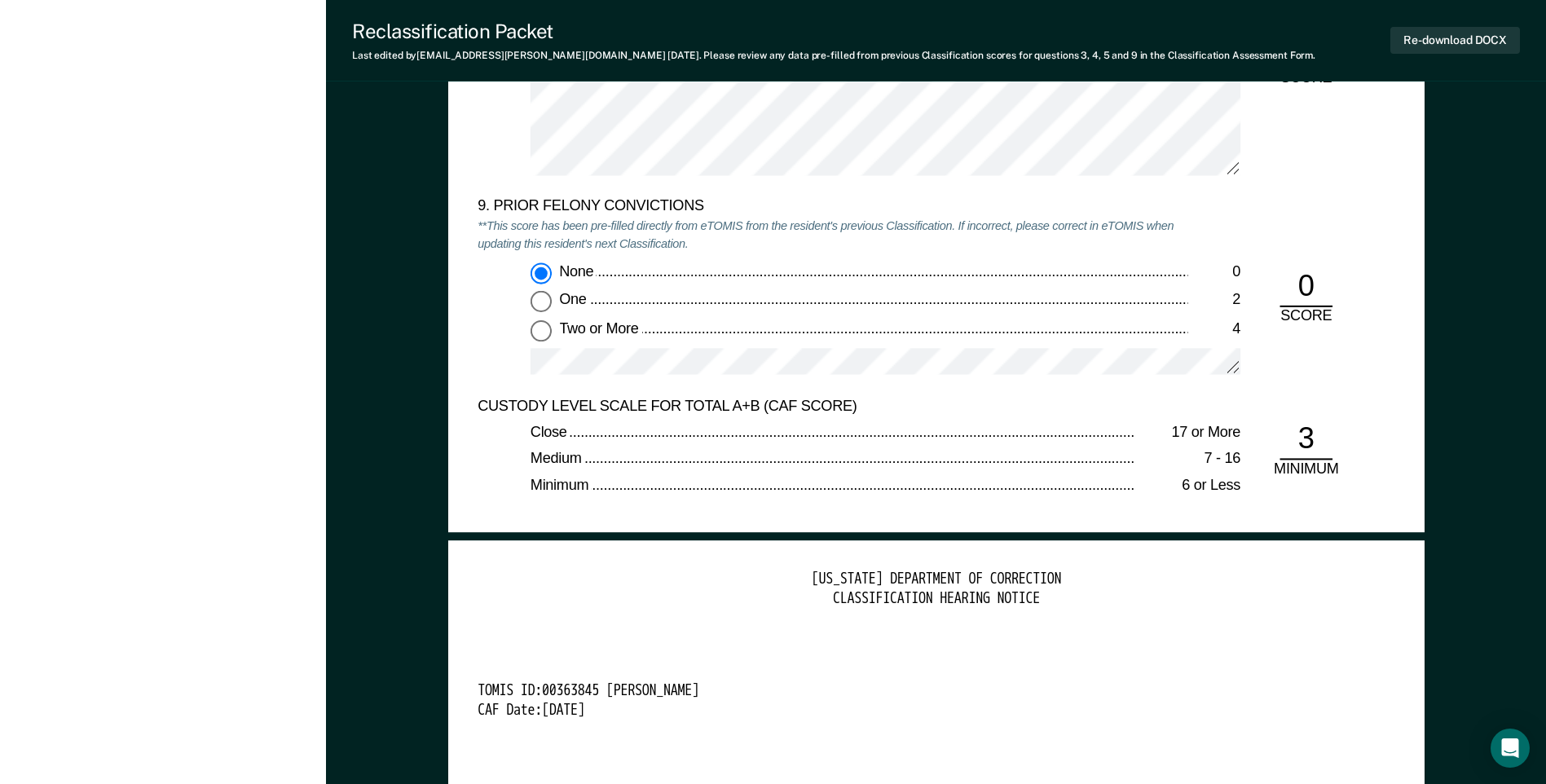 scroll, scrollTop: 3667, scrollLeft: 0, axis: vertical 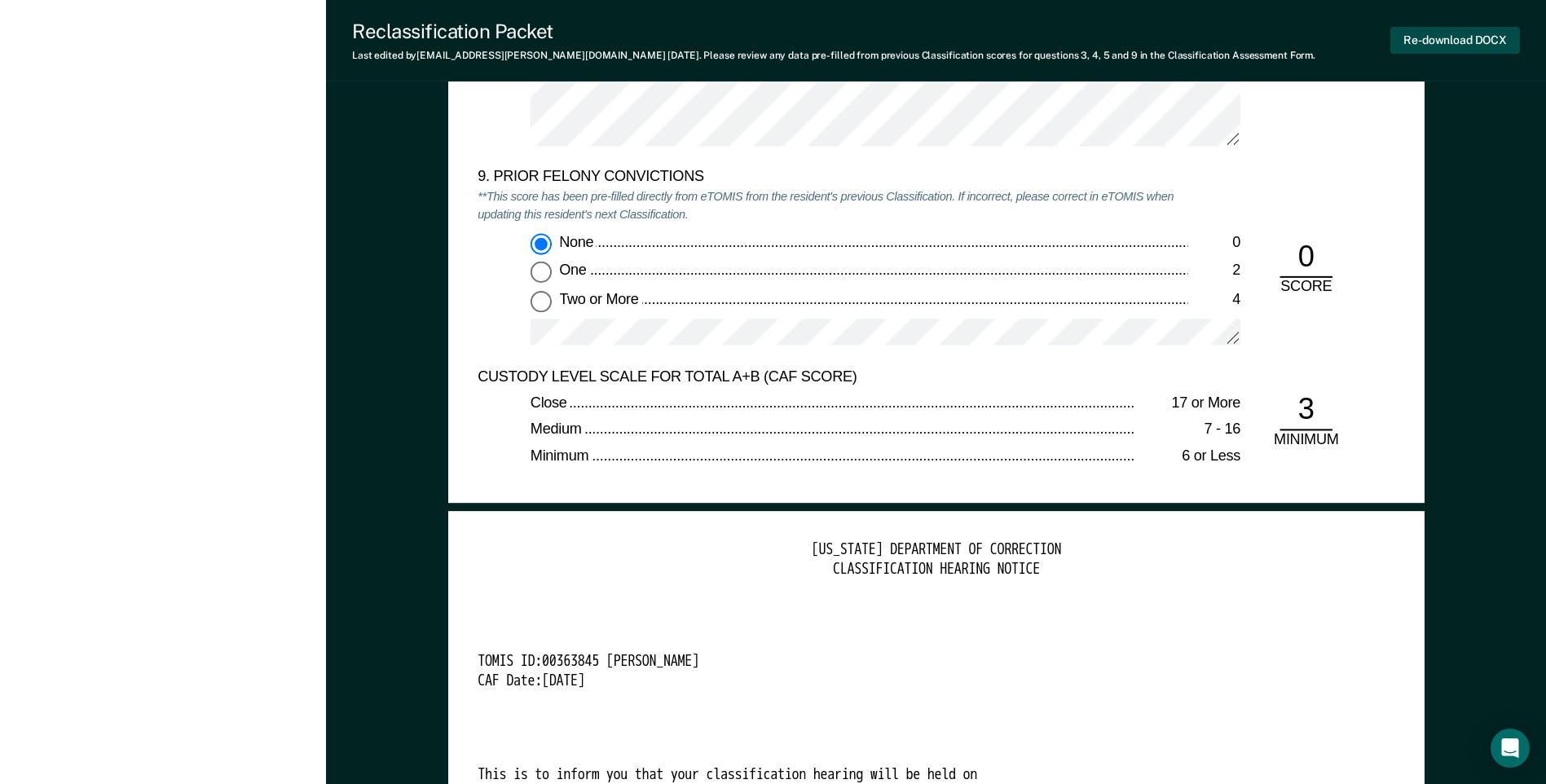 click on "Re-download DOCX" at bounding box center [1455, 40] 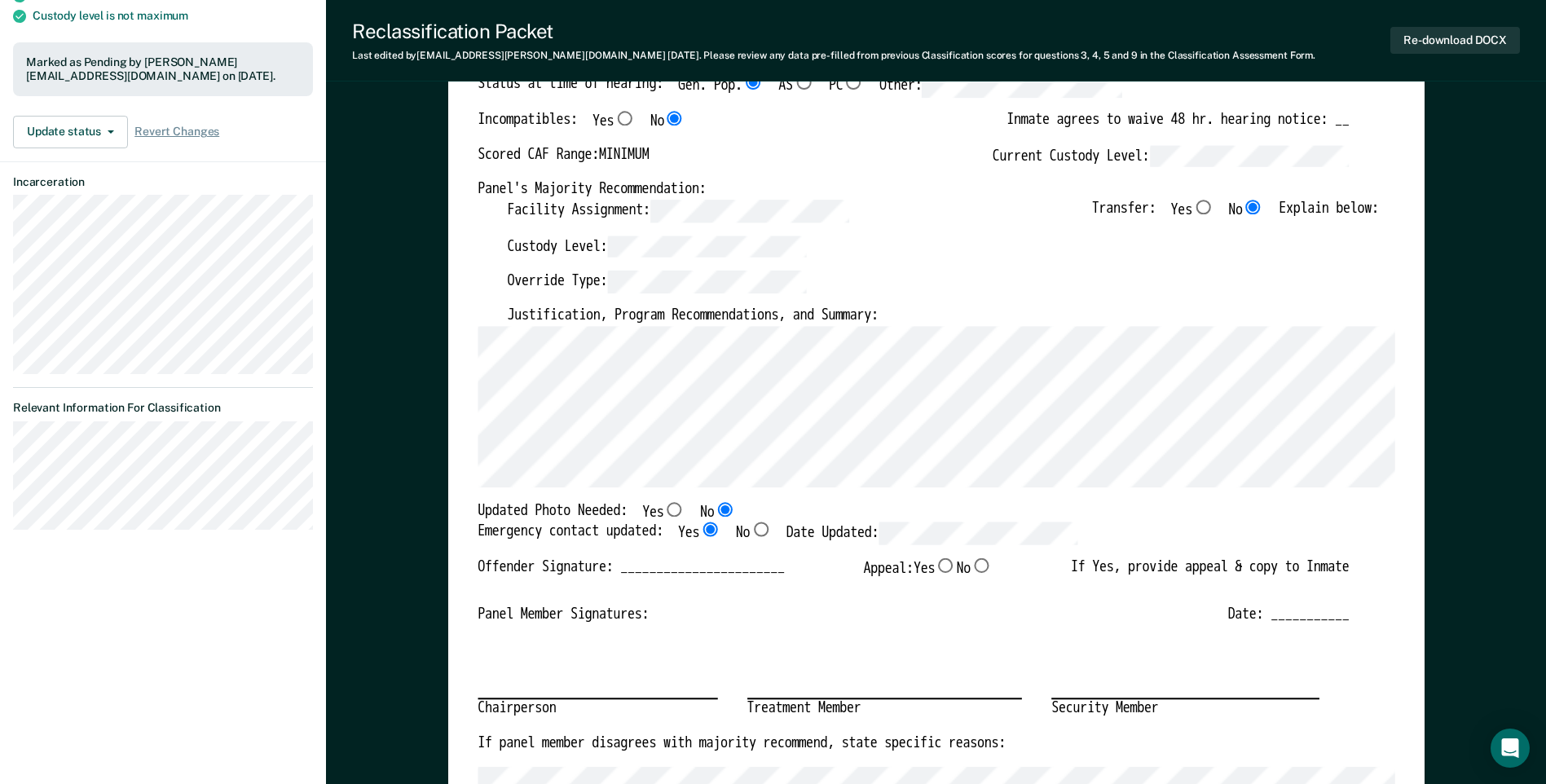 scroll, scrollTop: 0, scrollLeft: 0, axis: both 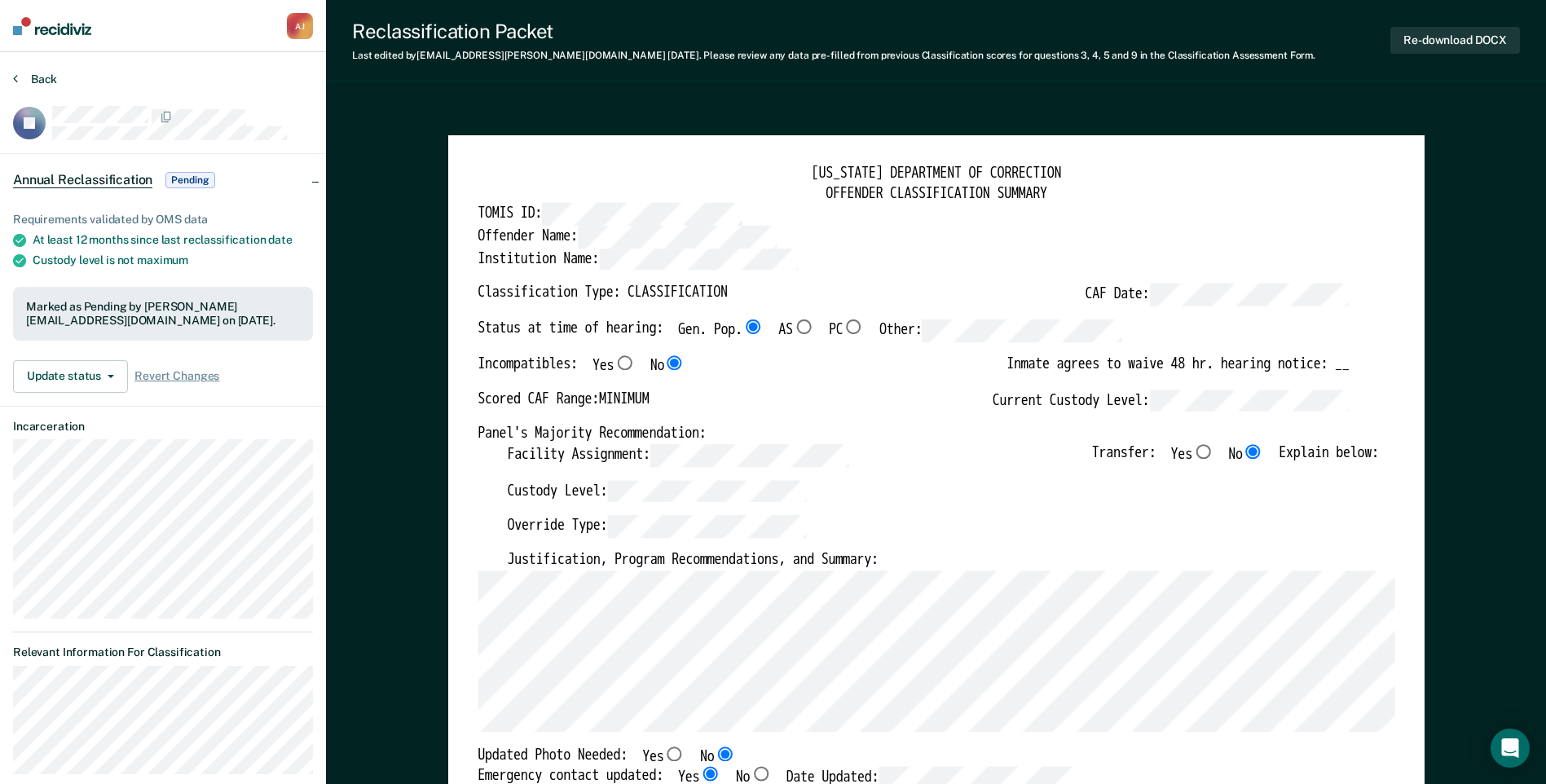 click on "Back" at bounding box center [35, 79] 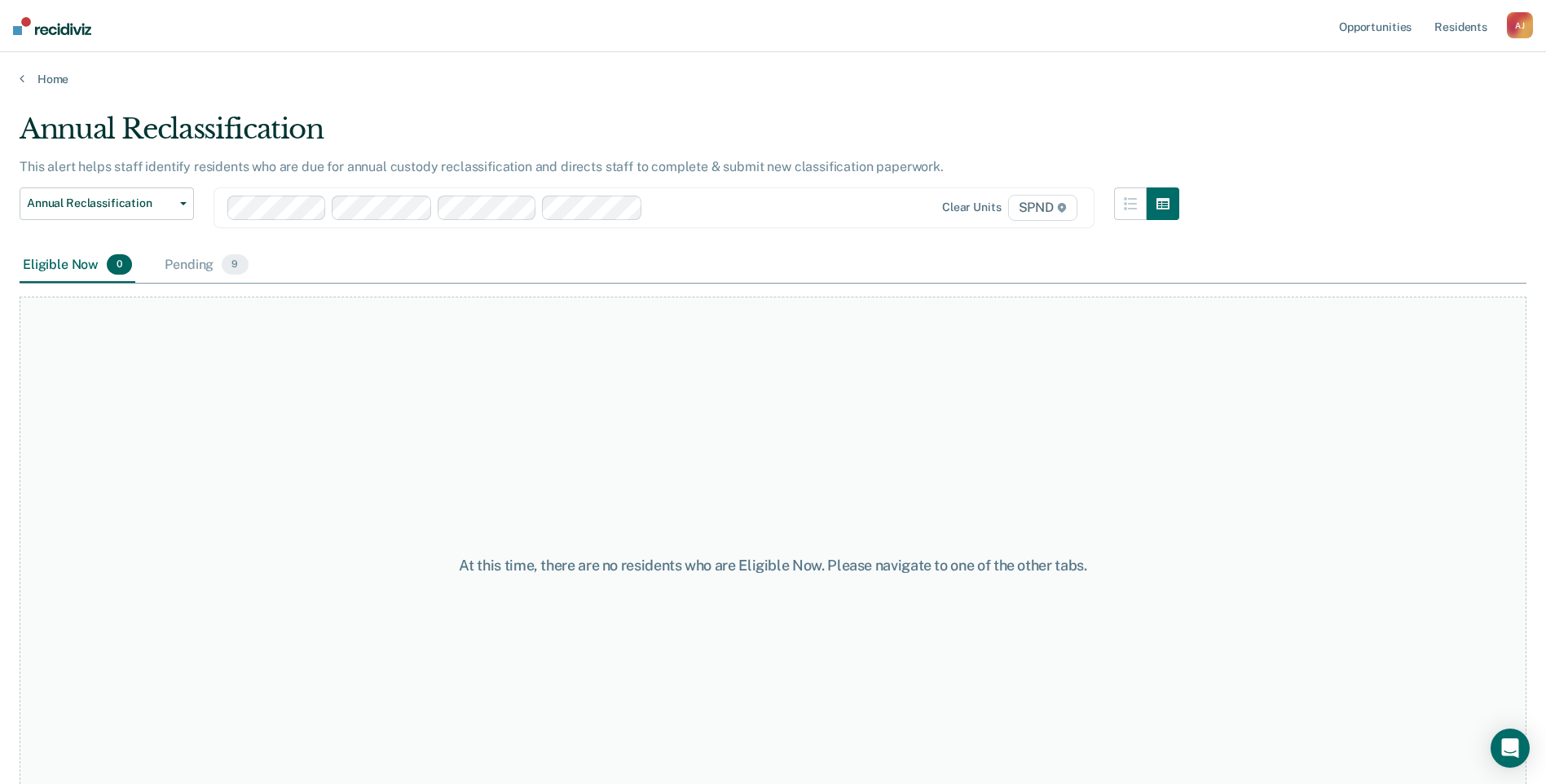 scroll, scrollTop: 16, scrollLeft: 0, axis: vertical 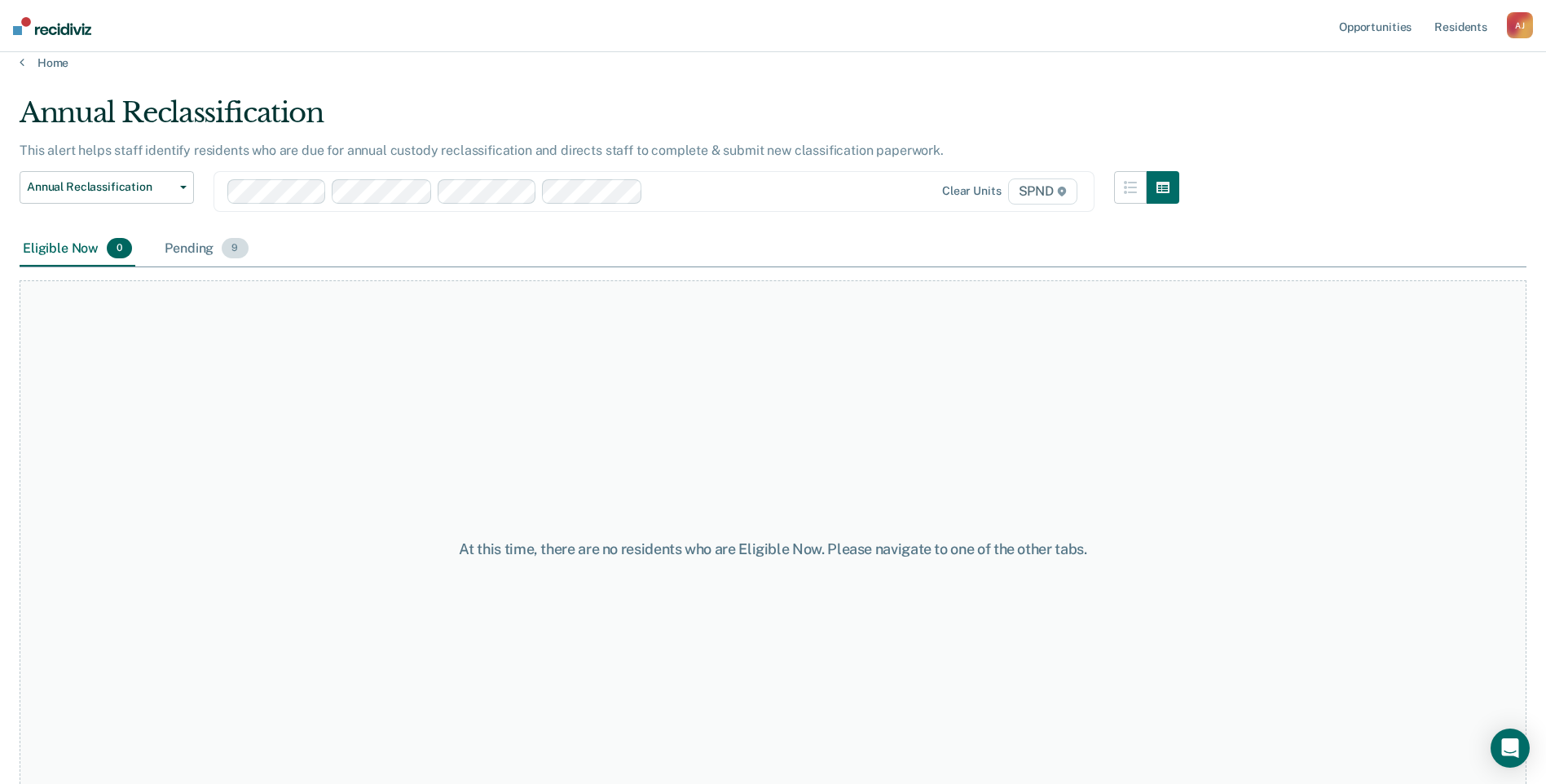 click on "Pending 9" at bounding box center (206, 249) 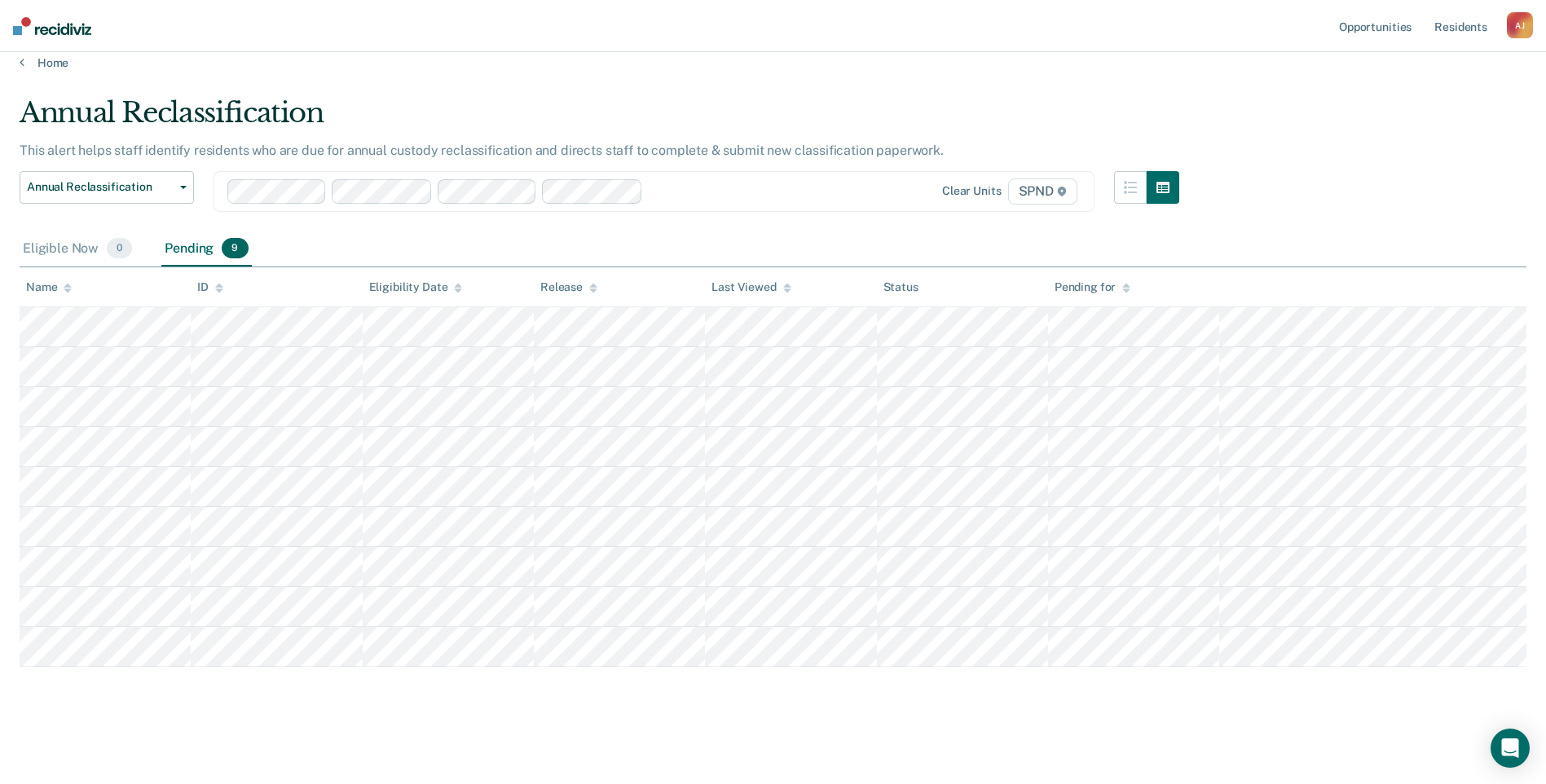 drag, startPoint x: 842, startPoint y: 101, endPoint x: 565, endPoint y: 7, distance: 292.515 